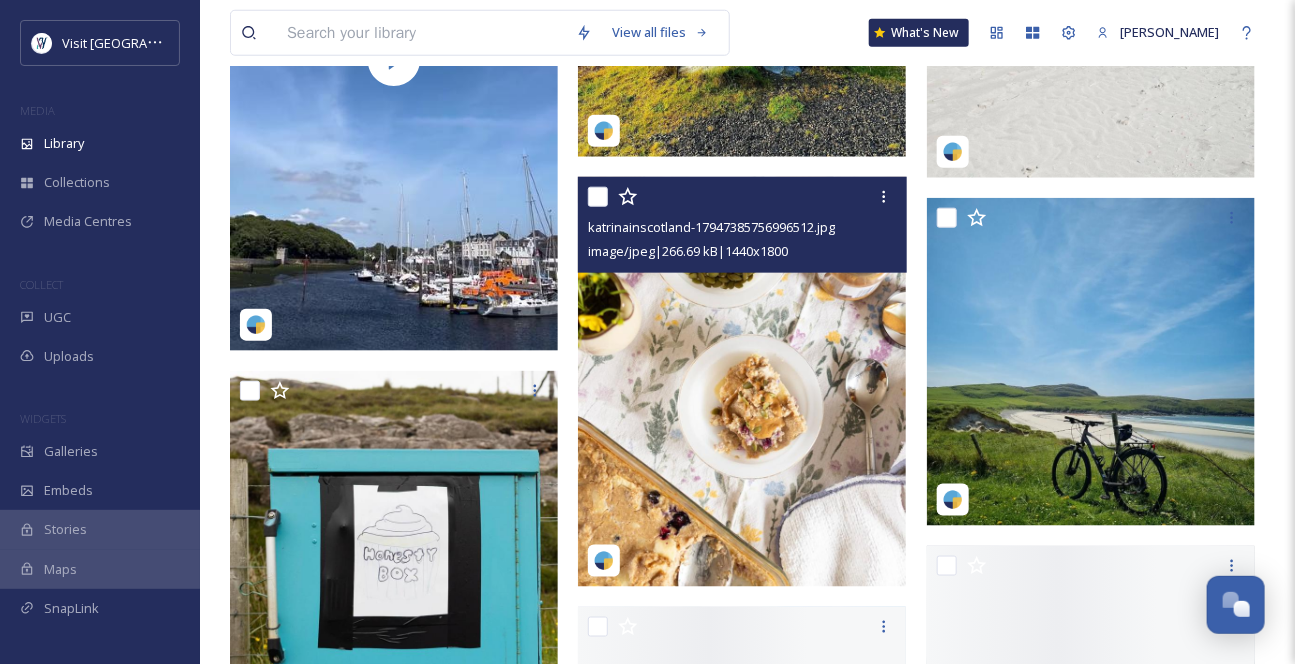 scroll, scrollTop: 727, scrollLeft: 0, axis: vertical 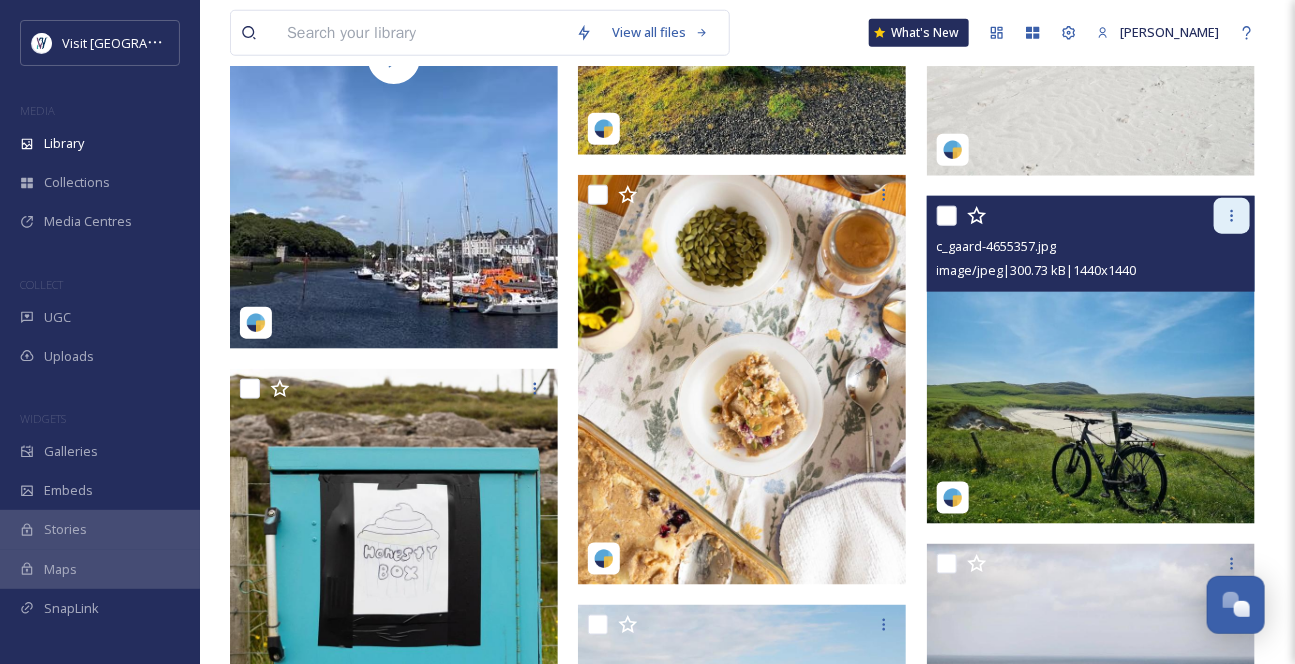 click 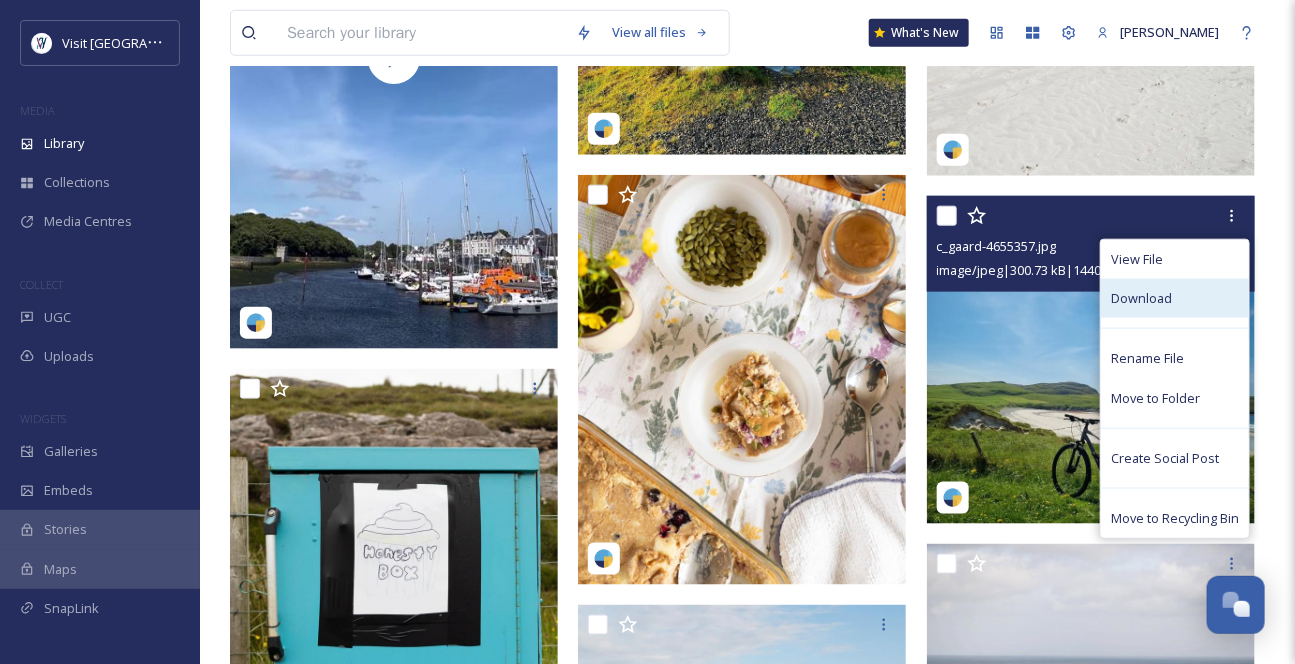 click on "Download" at bounding box center [1175, 298] 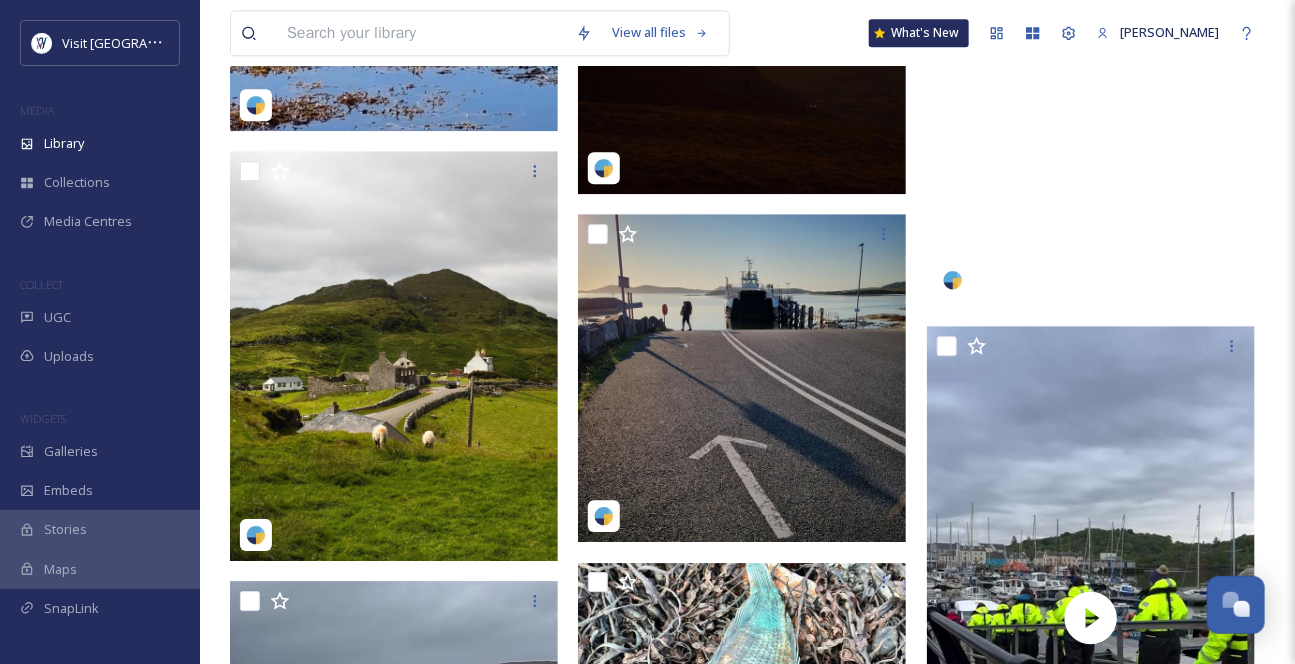 scroll, scrollTop: 2000, scrollLeft: 0, axis: vertical 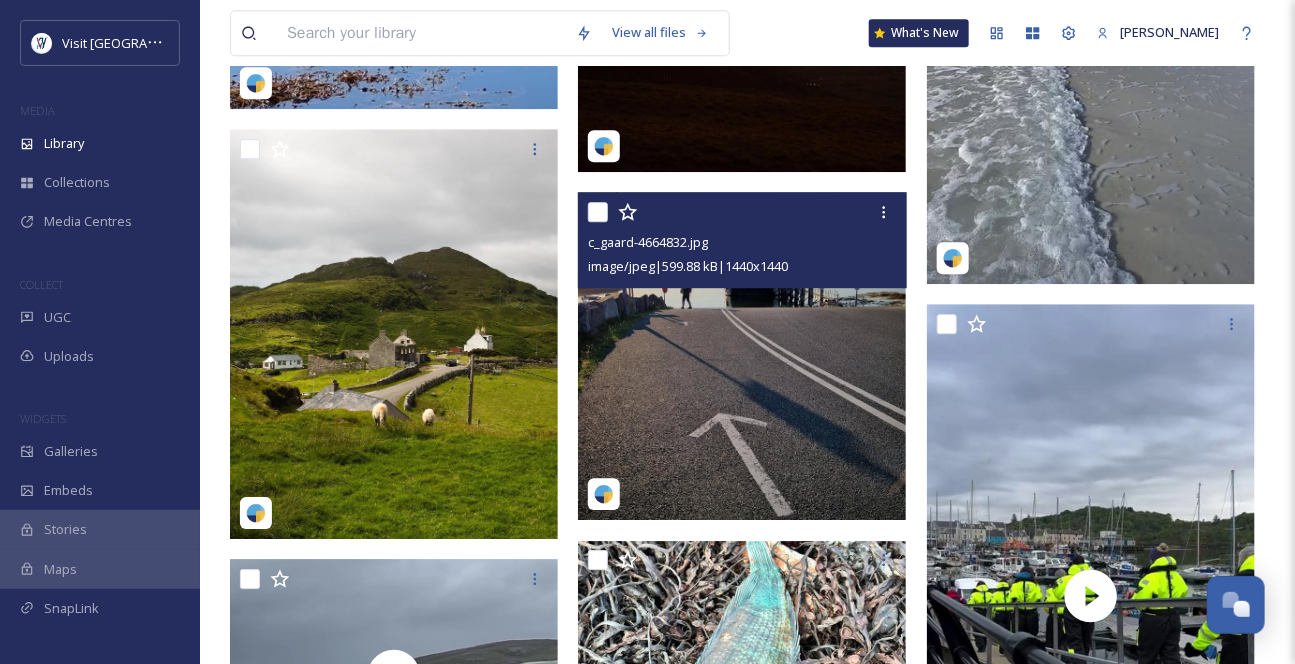 click at bounding box center (742, 356) 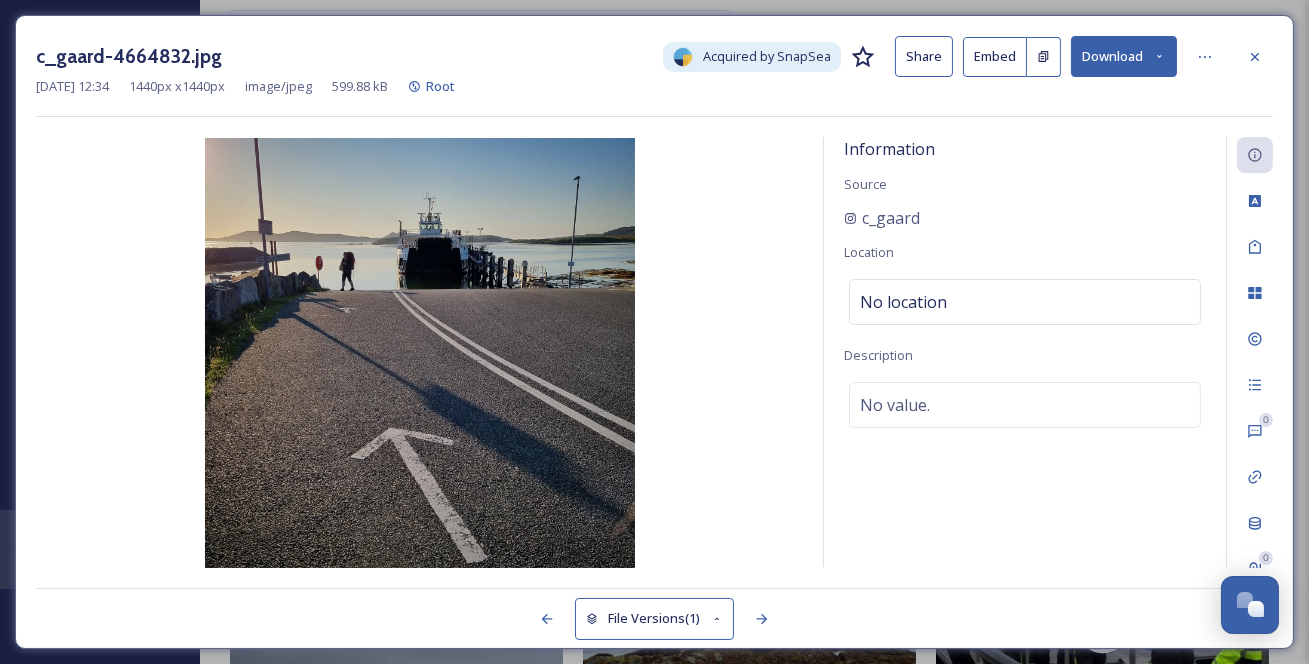 click on "Download" at bounding box center [1124, 56] 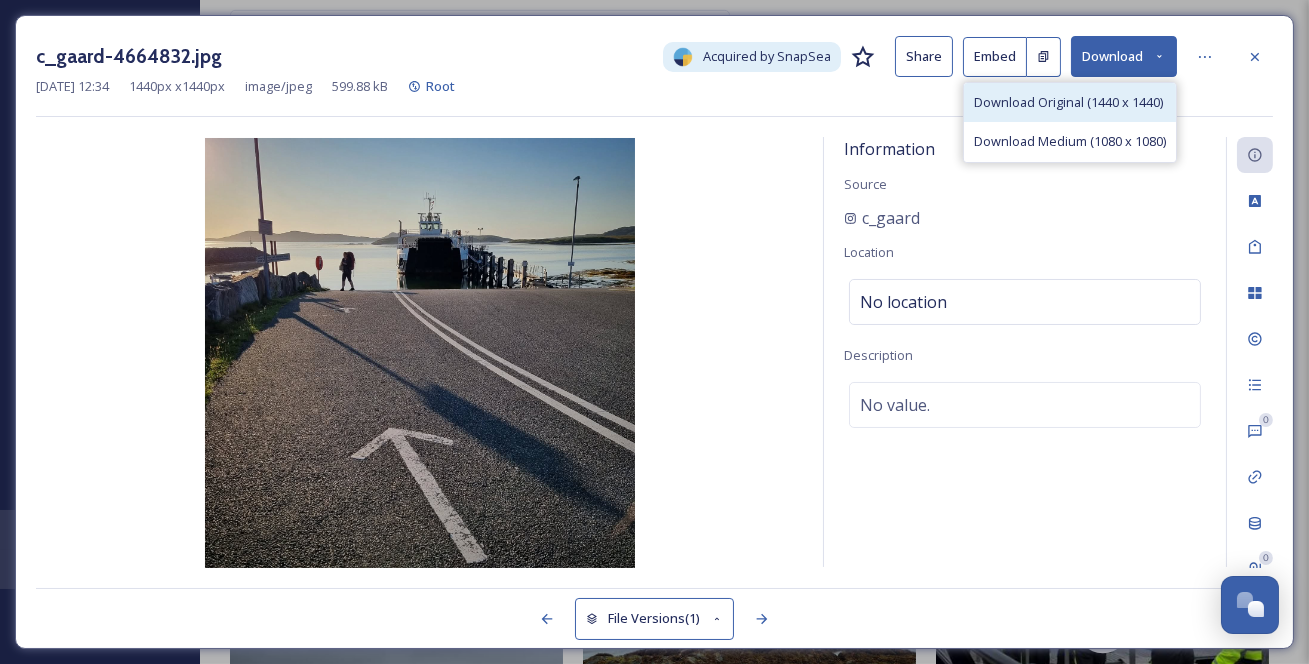 click on "Download Original (1440 x 1440)" at bounding box center [1068, 102] 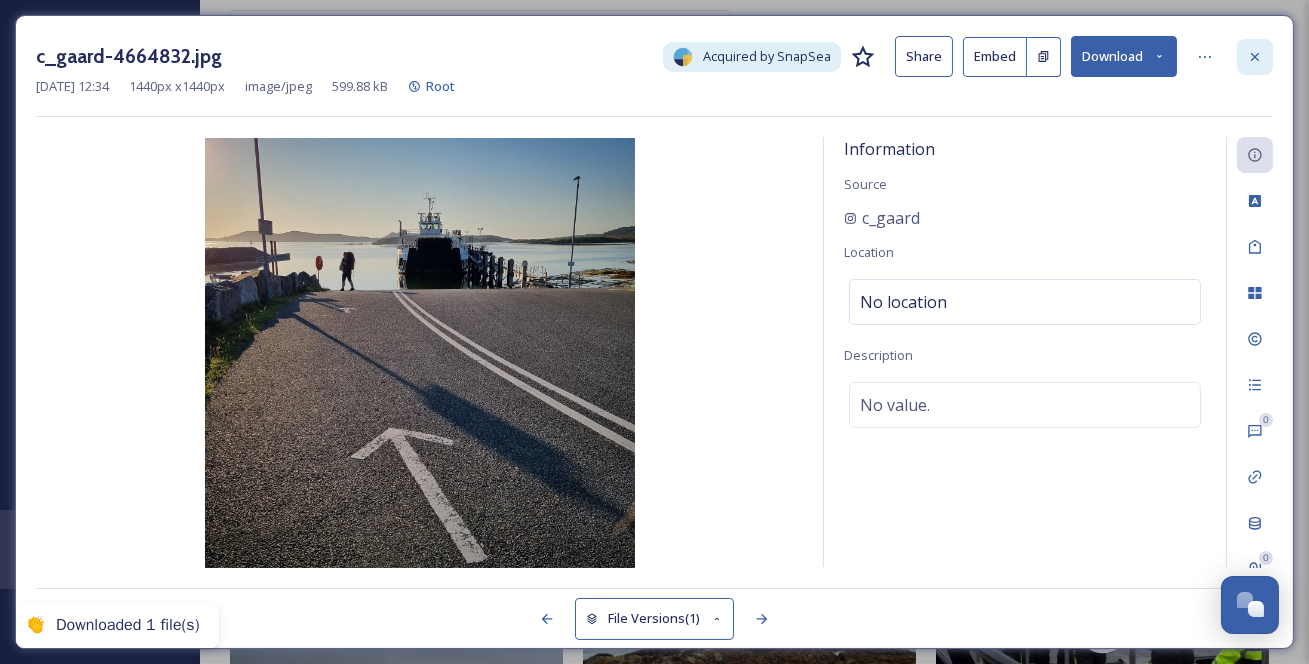 click 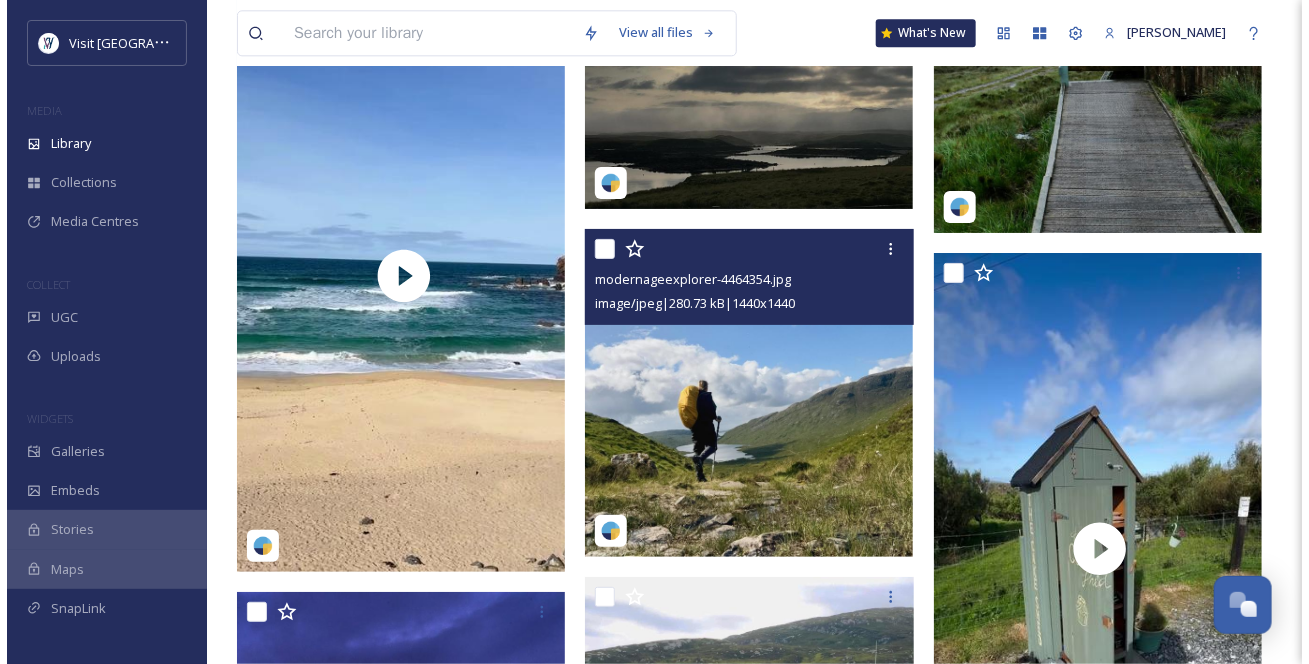 scroll, scrollTop: 4818, scrollLeft: 0, axis: vertical 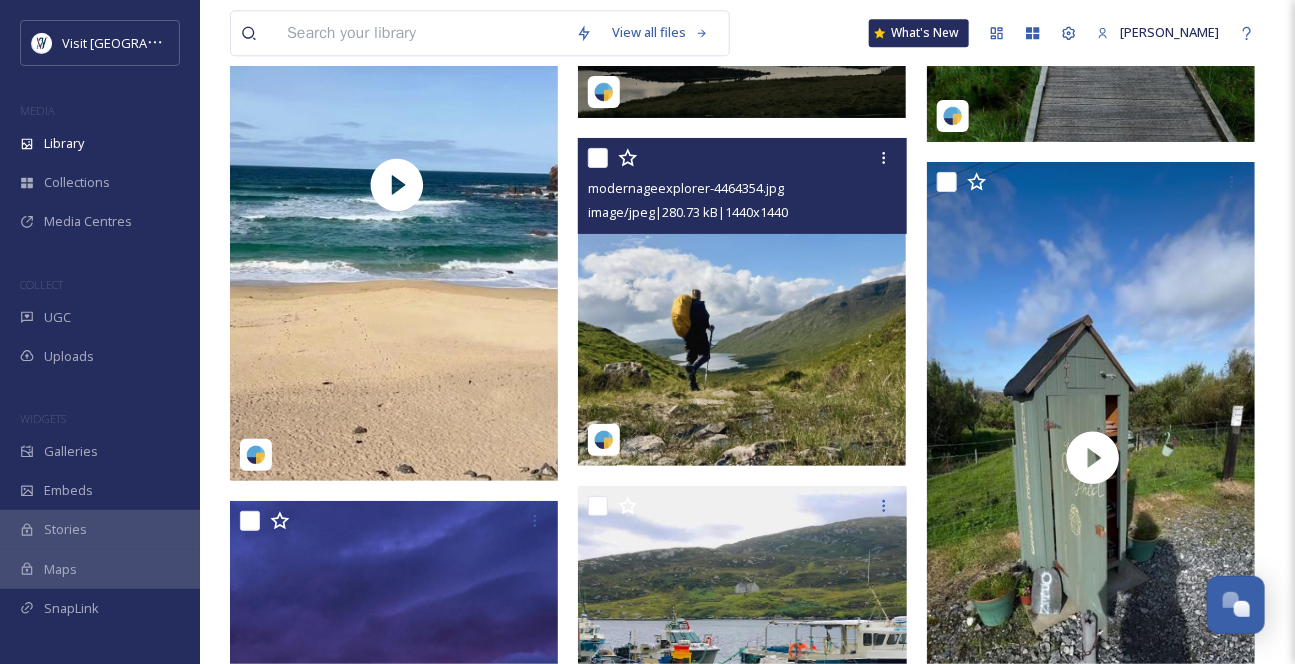 click at bounding box center [742, 302] 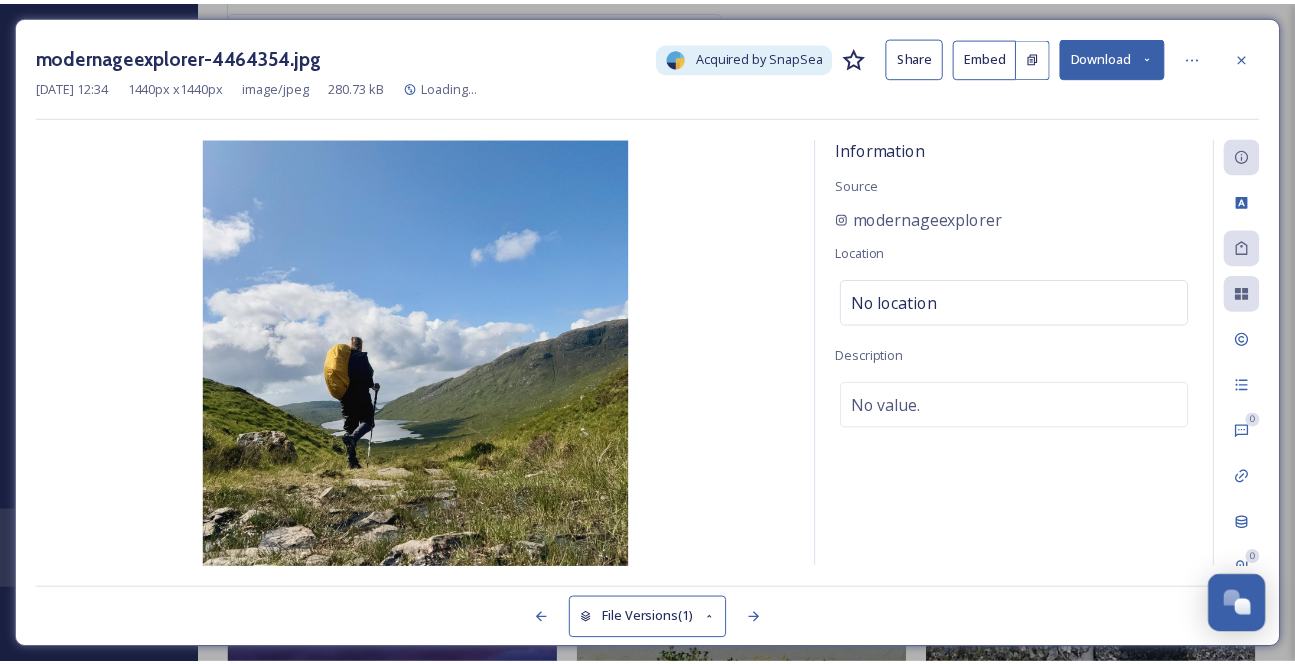scroll, scrollTop: 4821, scrollLeft: 0, axis: vertical 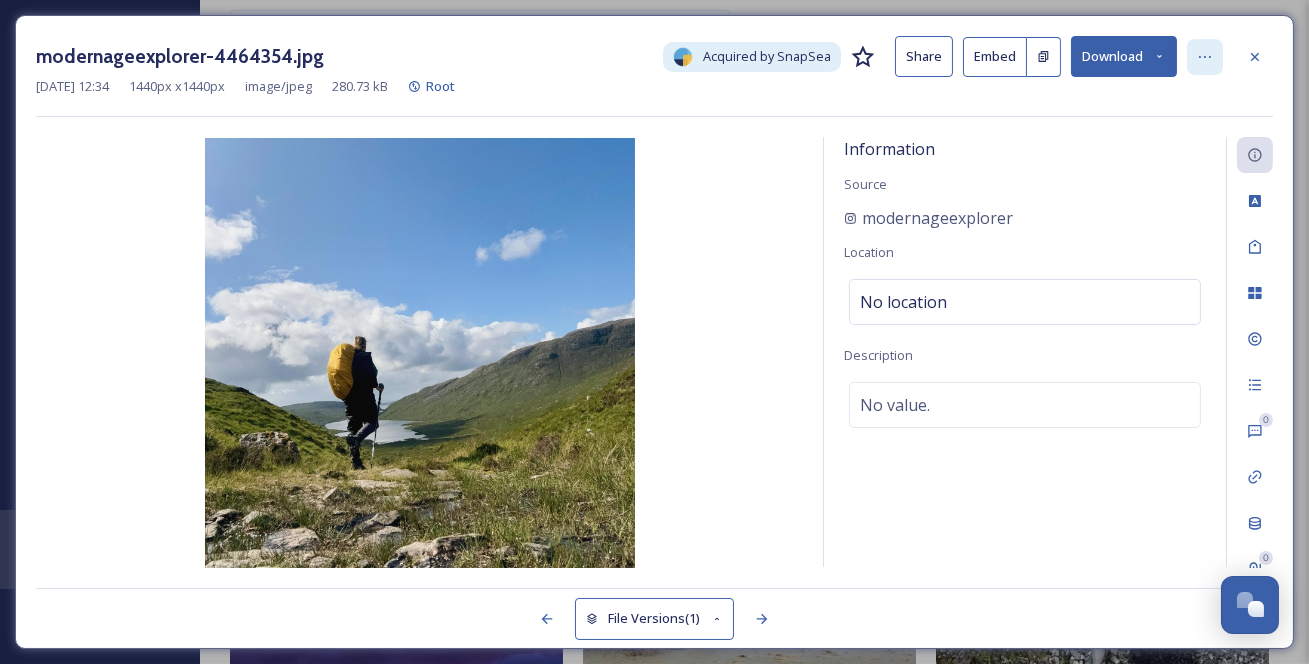 click 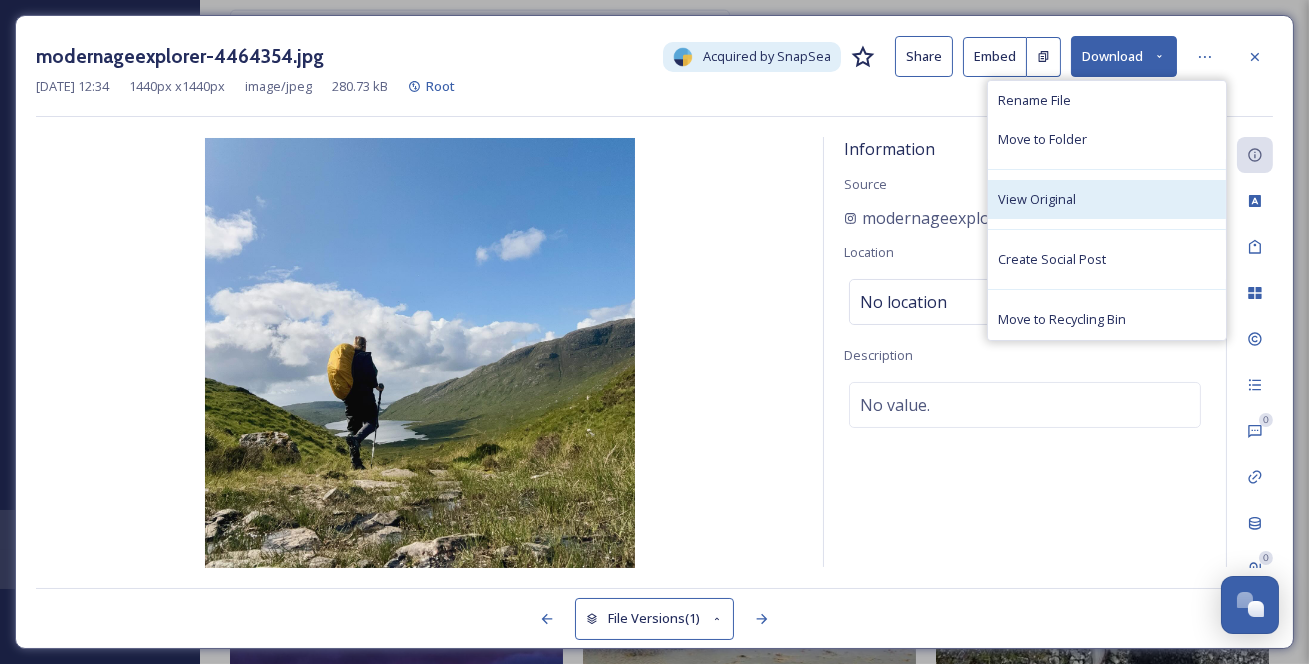 click on "View Original" at bounding box center (1037, 199) 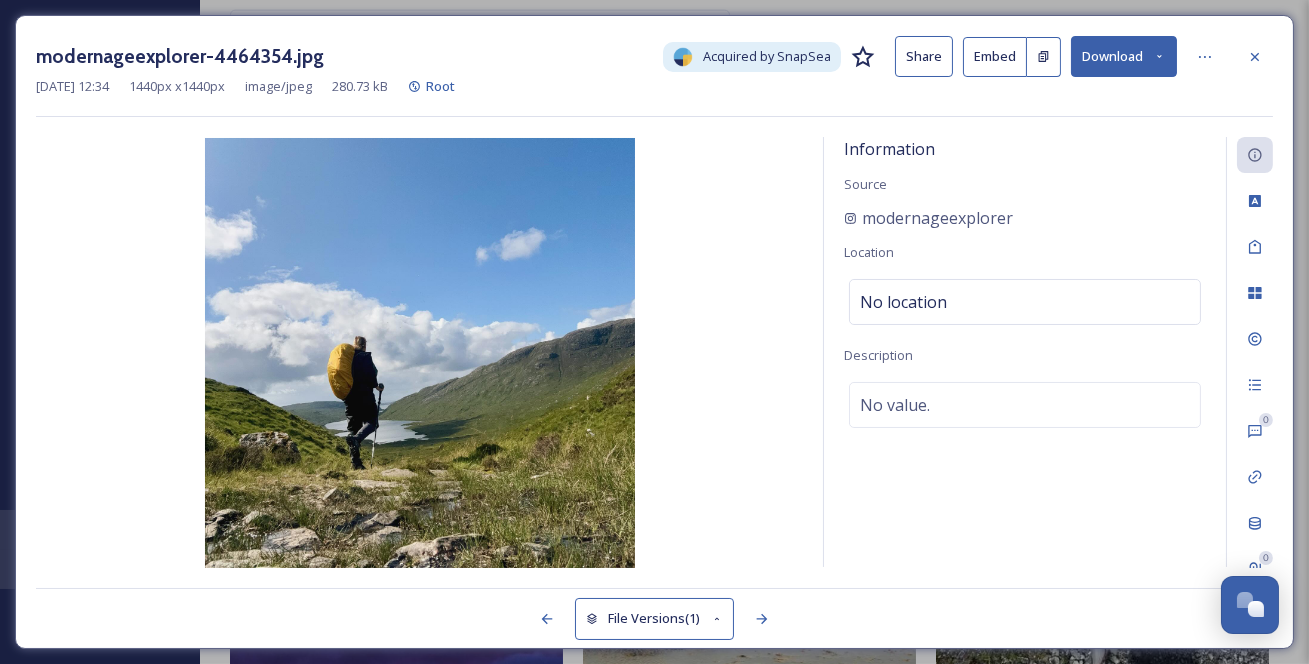 click 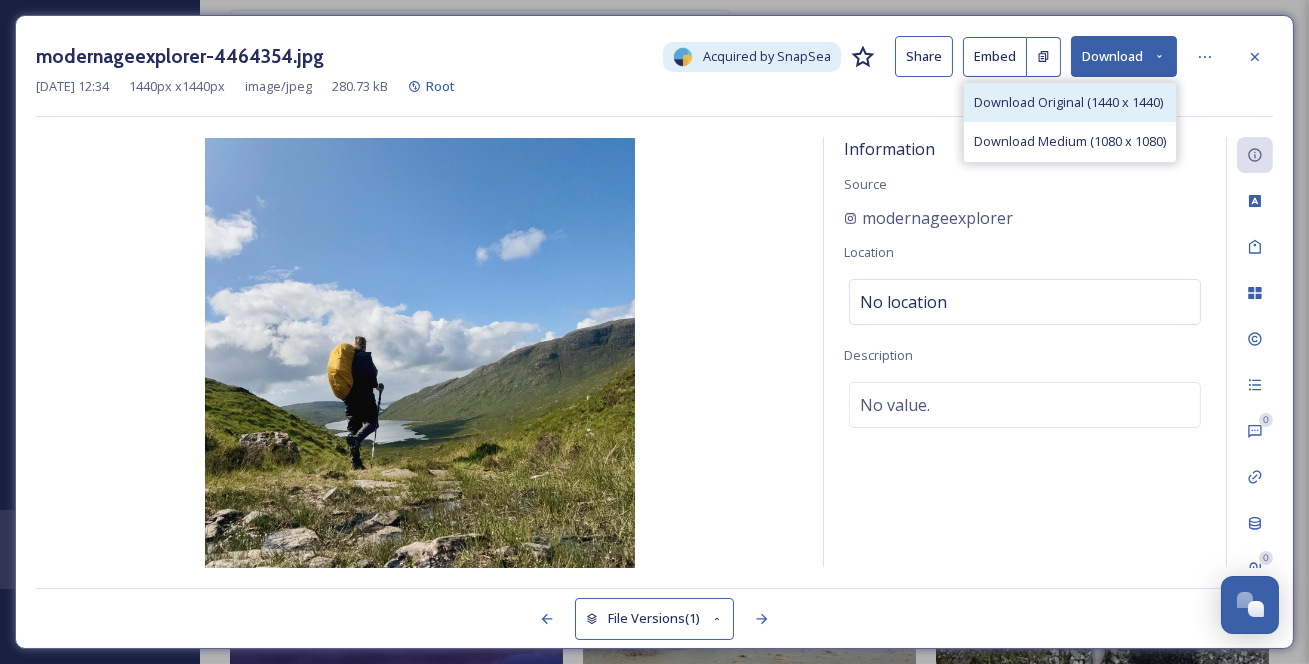 click on "Download Original (1440 x 1440)" at bounding box center (1068, 102) 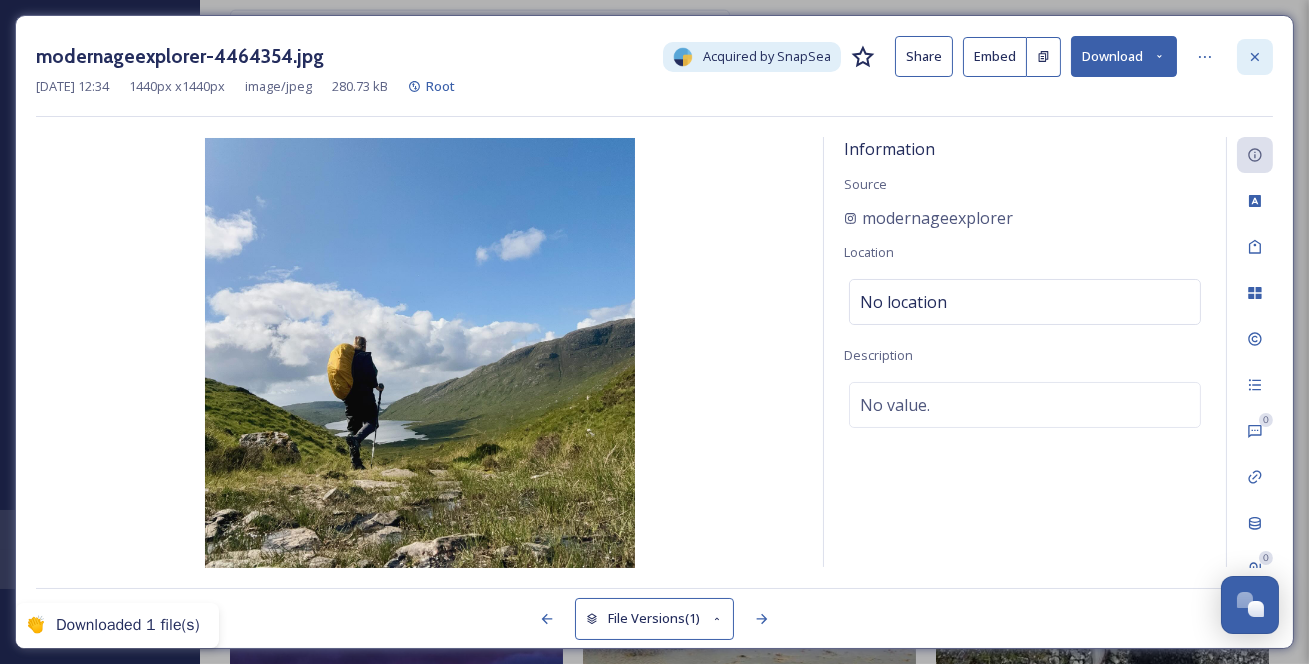 click at bounding box center (1255, 57) 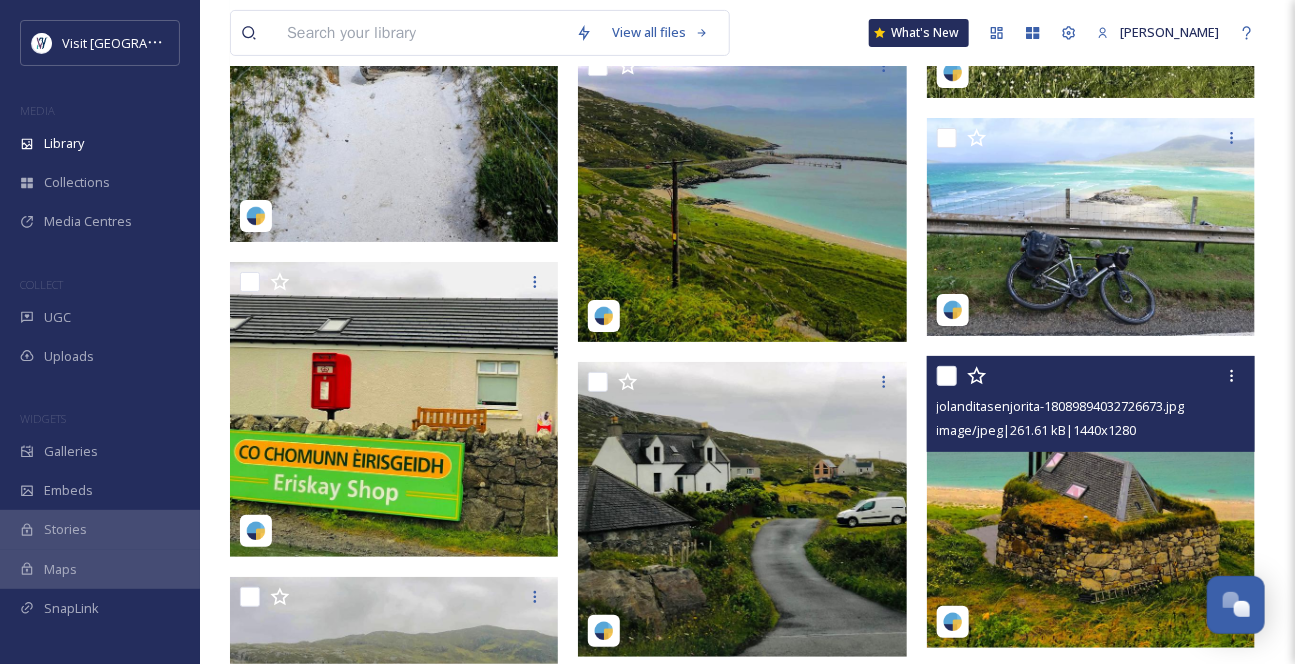 scroll, scrollTop: 5912, scrollLeft: 0, axis: vertical 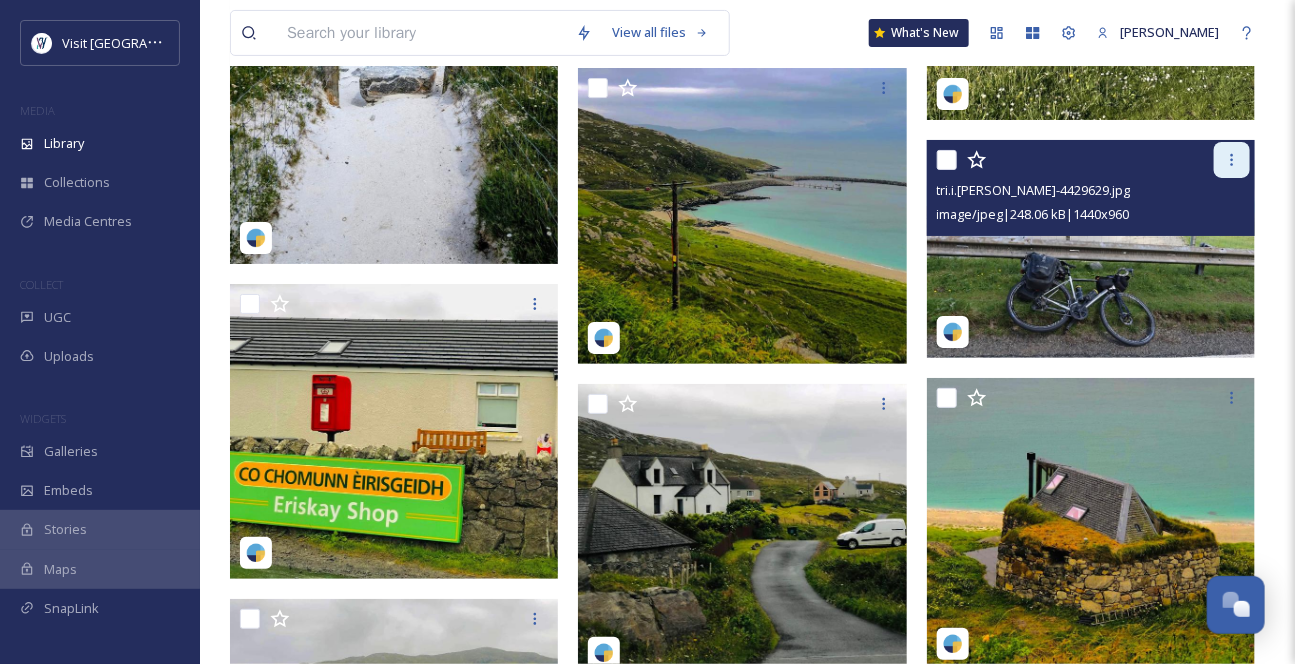 click at bounding box center (1232, 160) 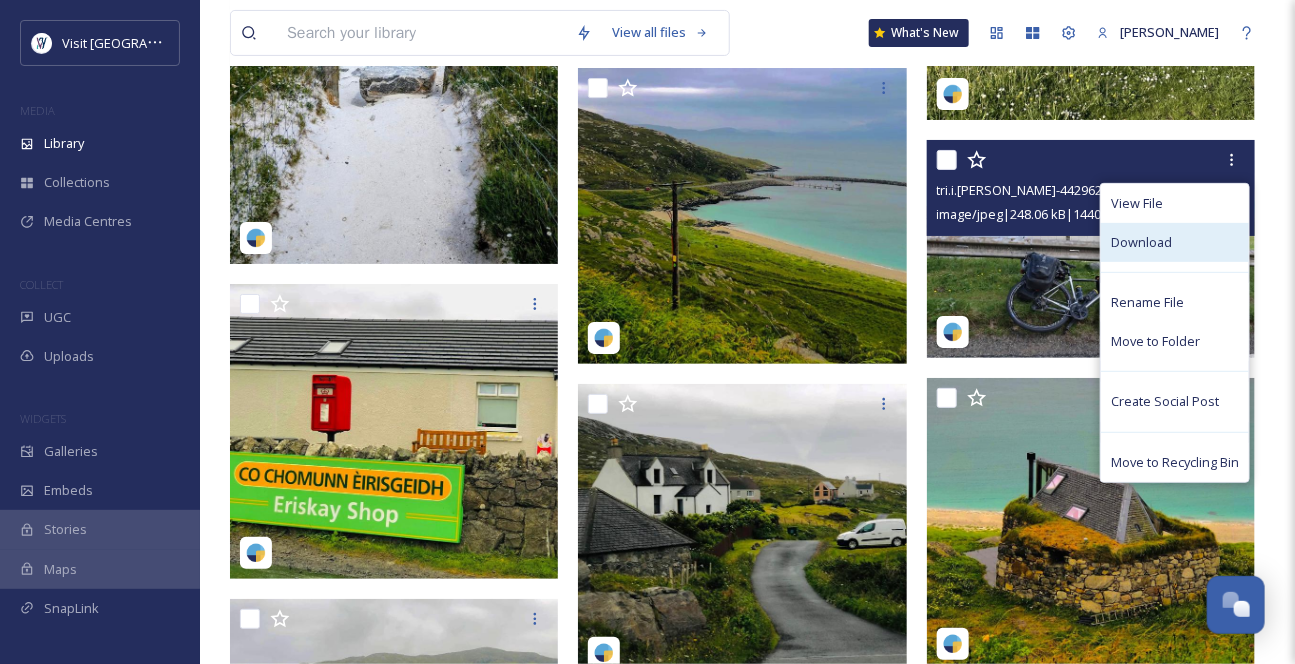 click on "Download" at bounding box center (1175, 242) 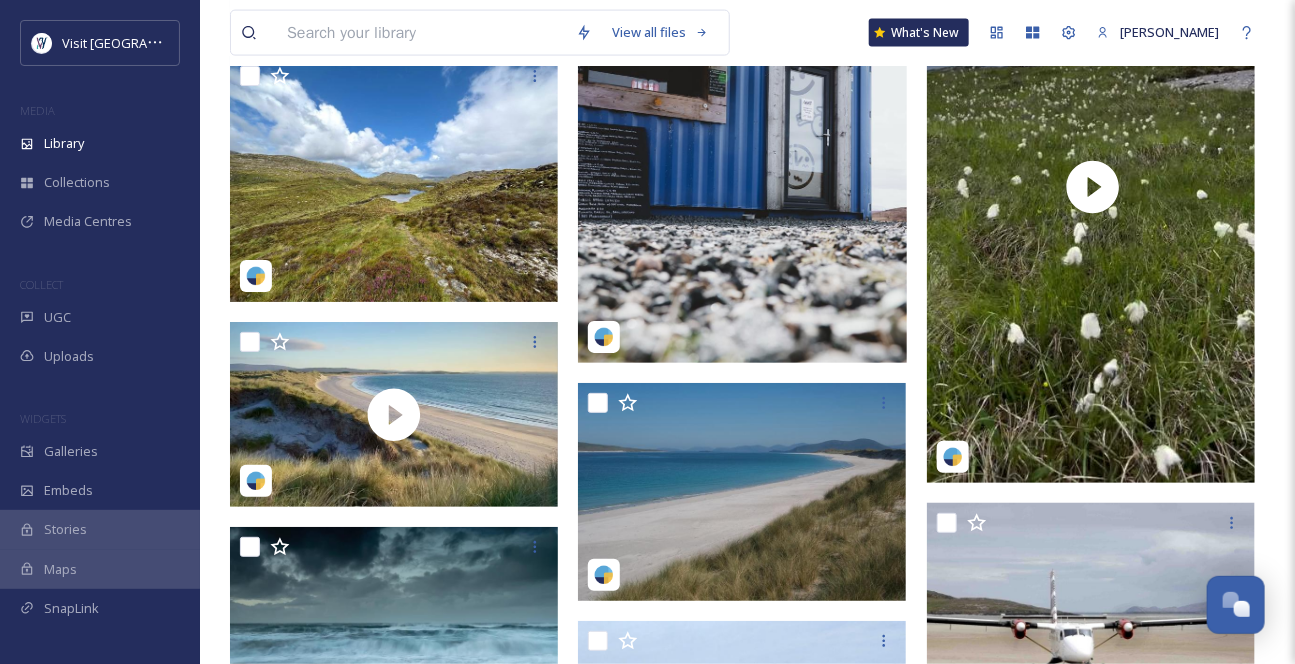 scroll, scrollTop: 9640, scrollLeft: 0, axis: vertical 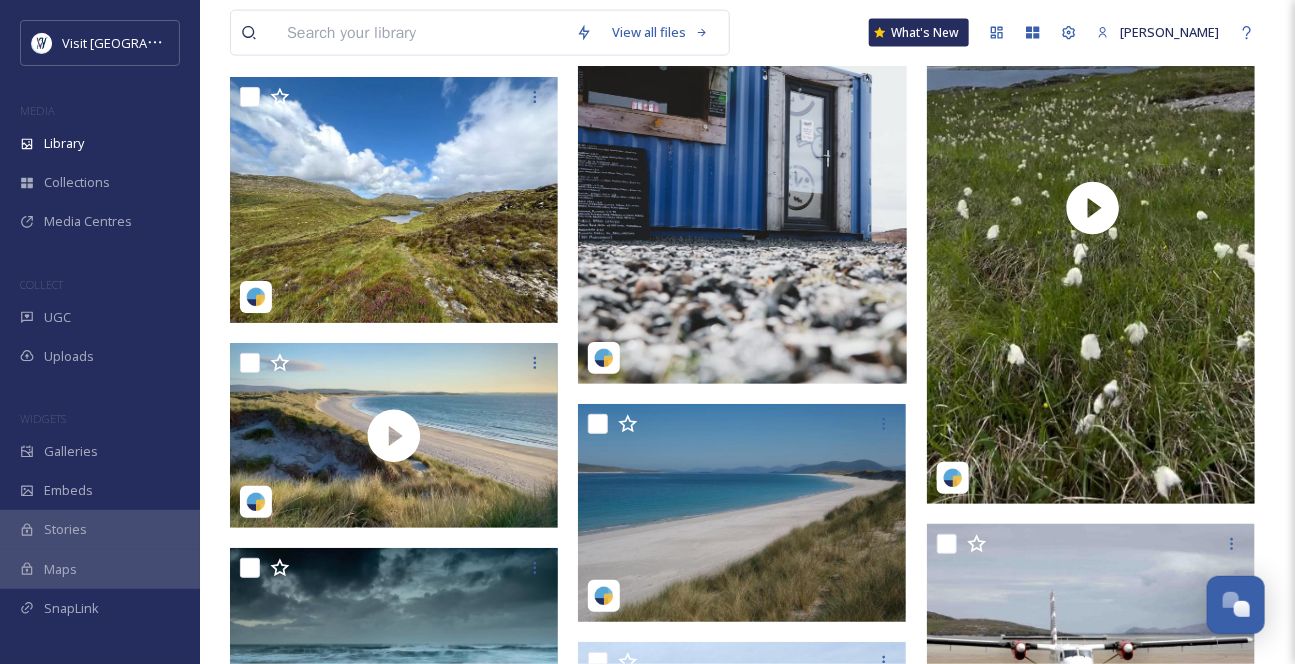 click at bounding box center [421, 33] 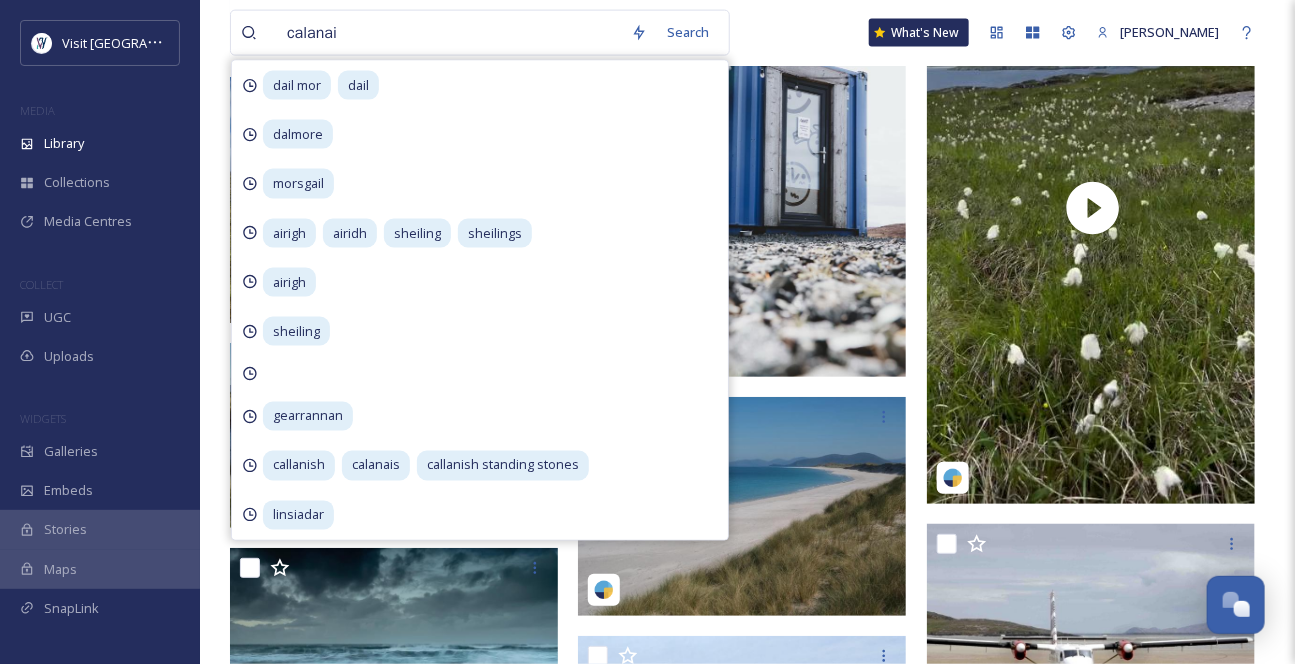 type on "calanais" 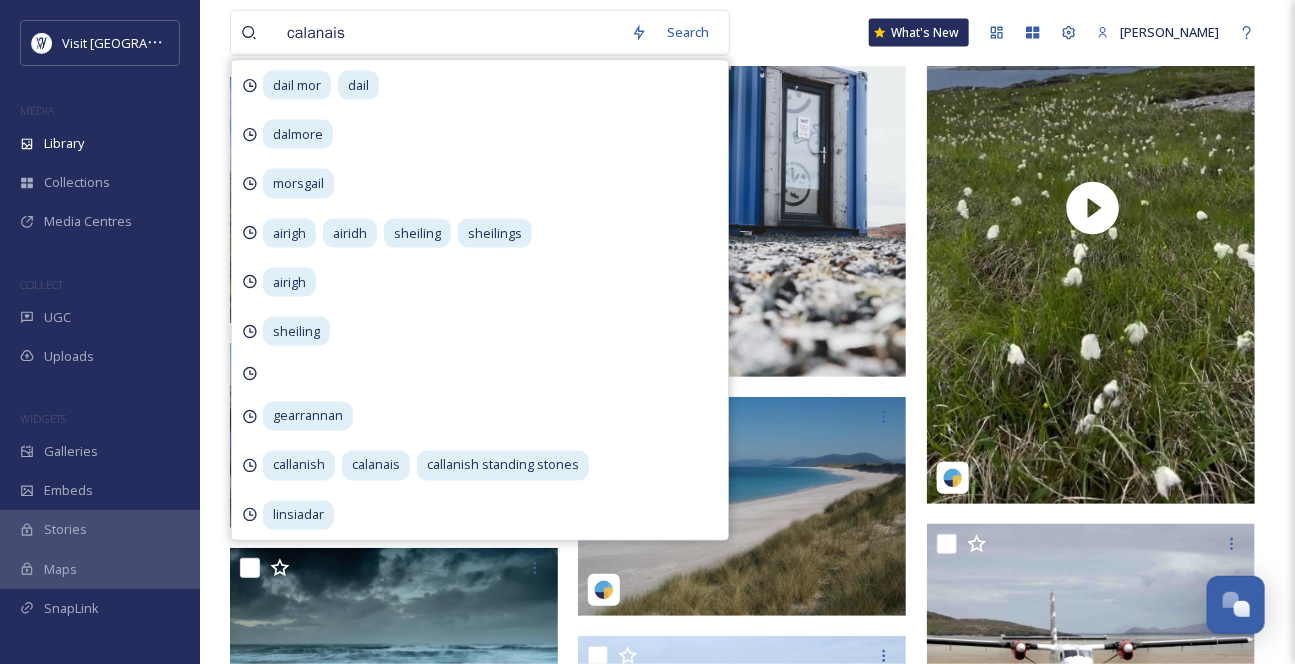 type 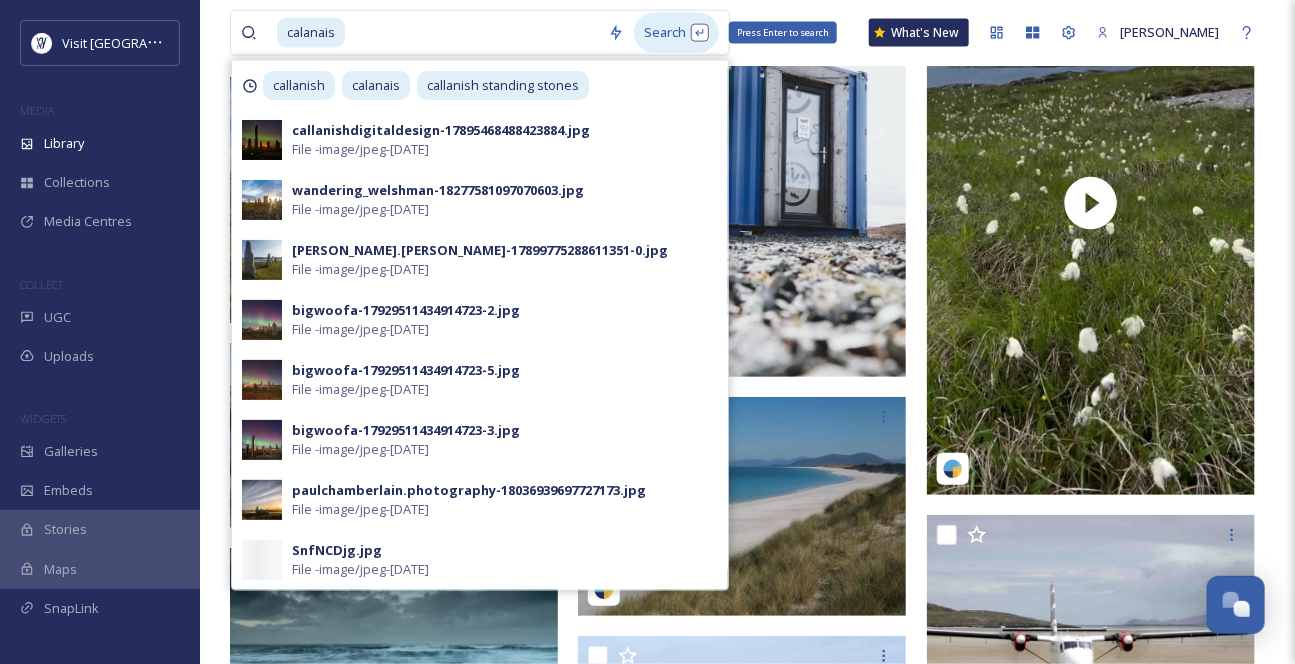 click on "Search Press Enter to search" at bounding box center [676, 32] 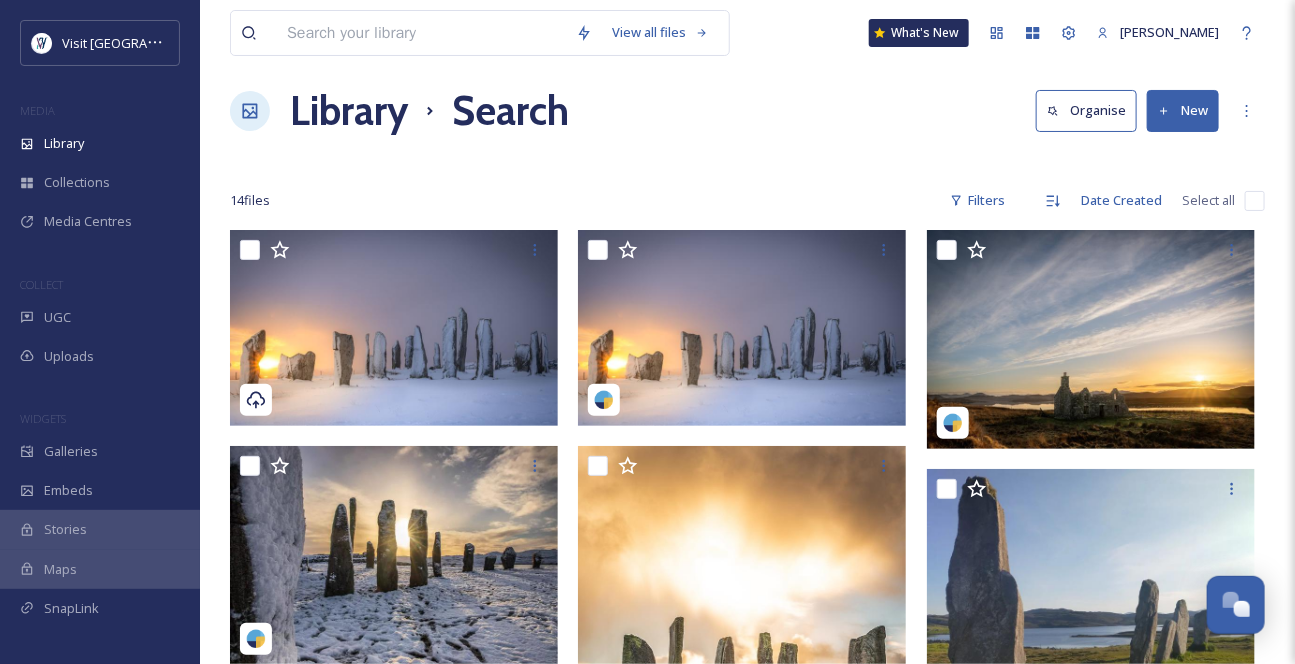 scroll, scrollTop: 0, scrollLeft: 0, axis: both 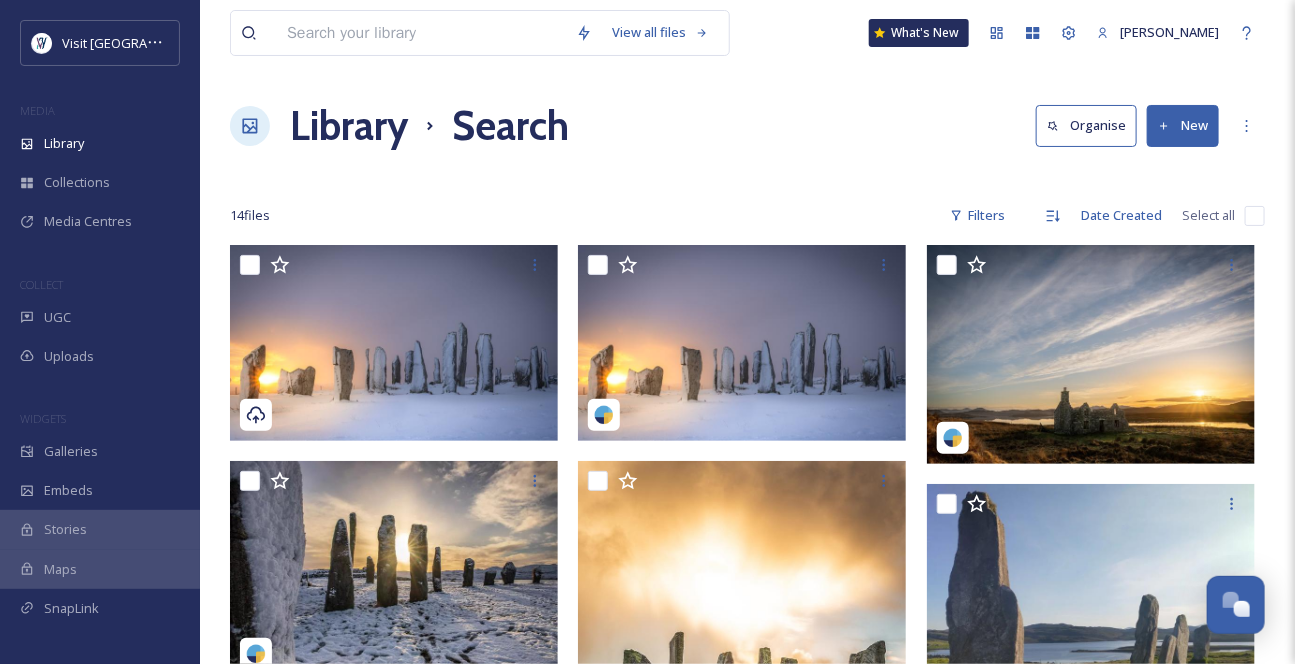 click at bounding box center (421, 33) 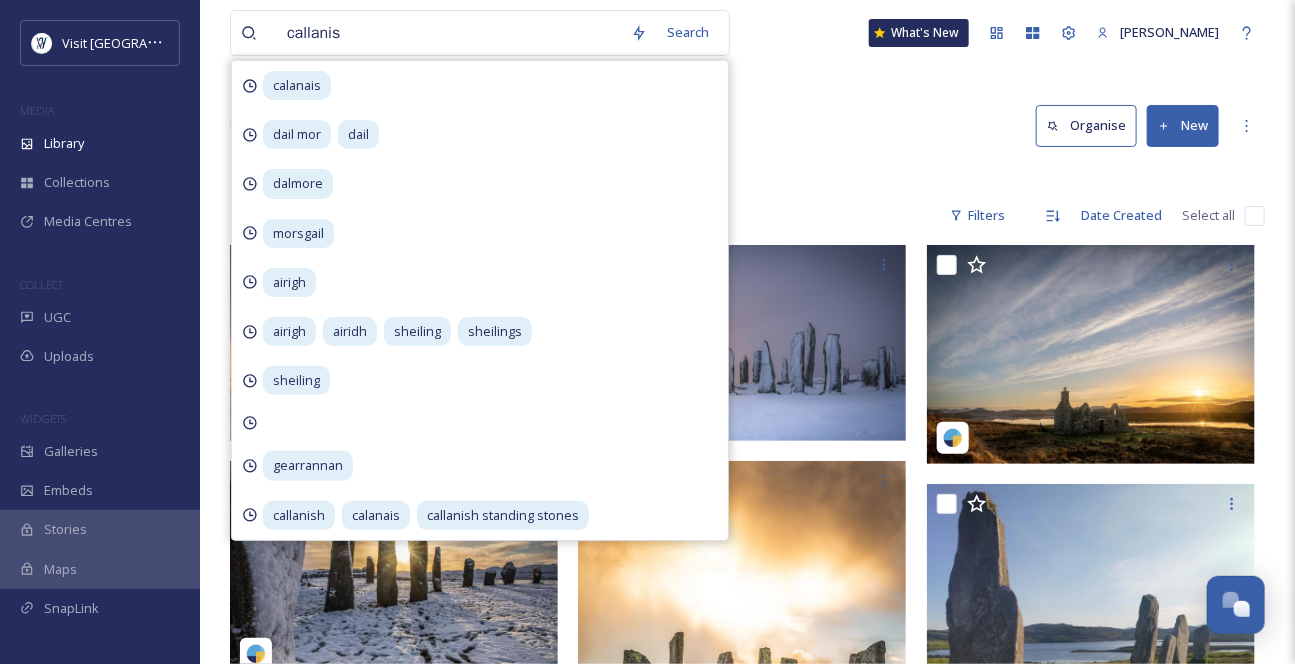 type on "callanisj" 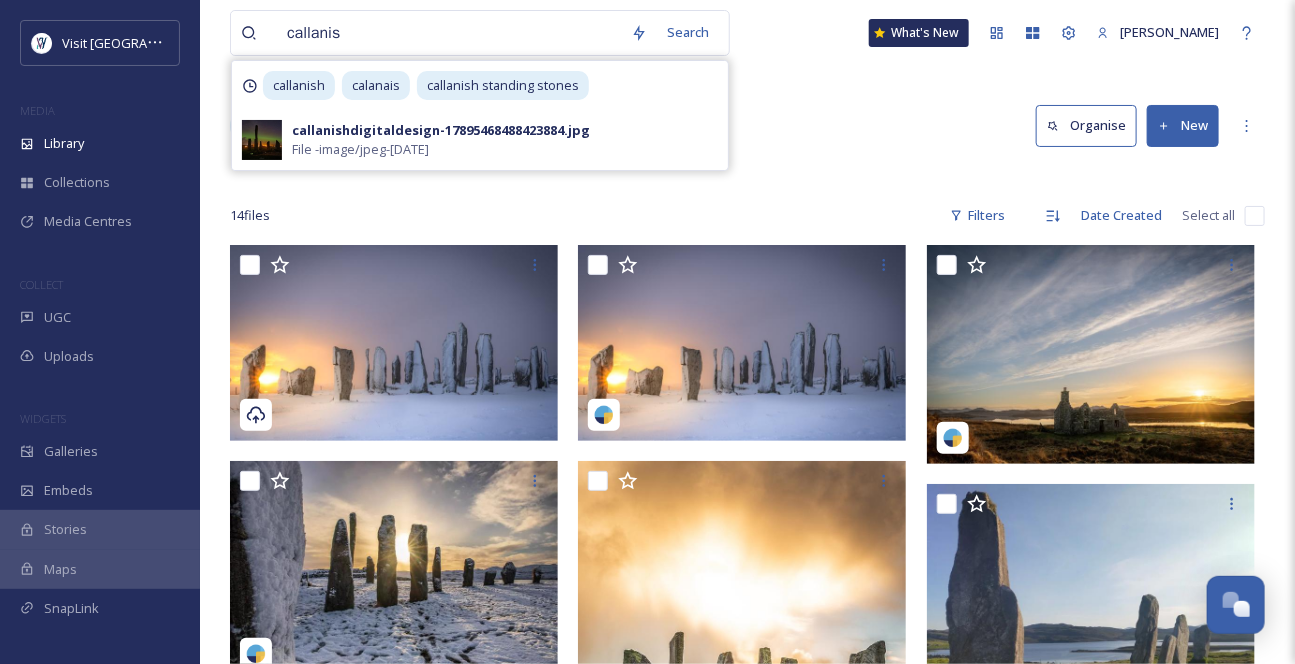type on "callanish" 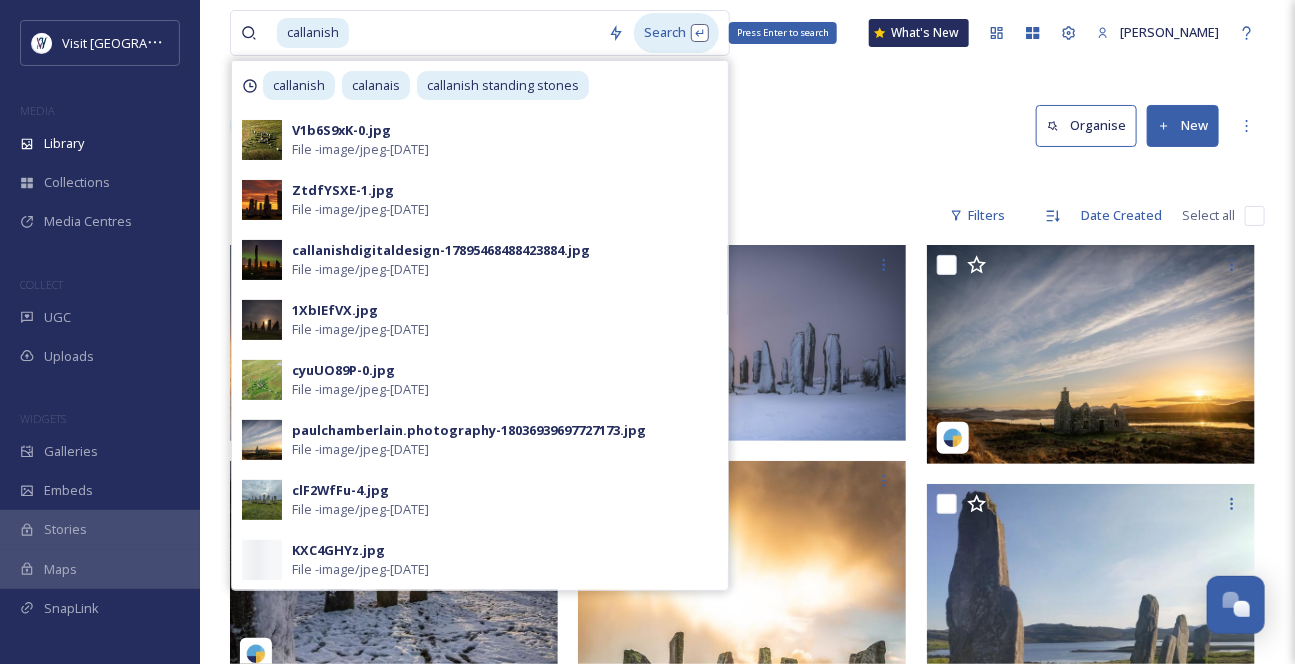 click on "Search Press Enter to search" at bounding box center [676, 32] 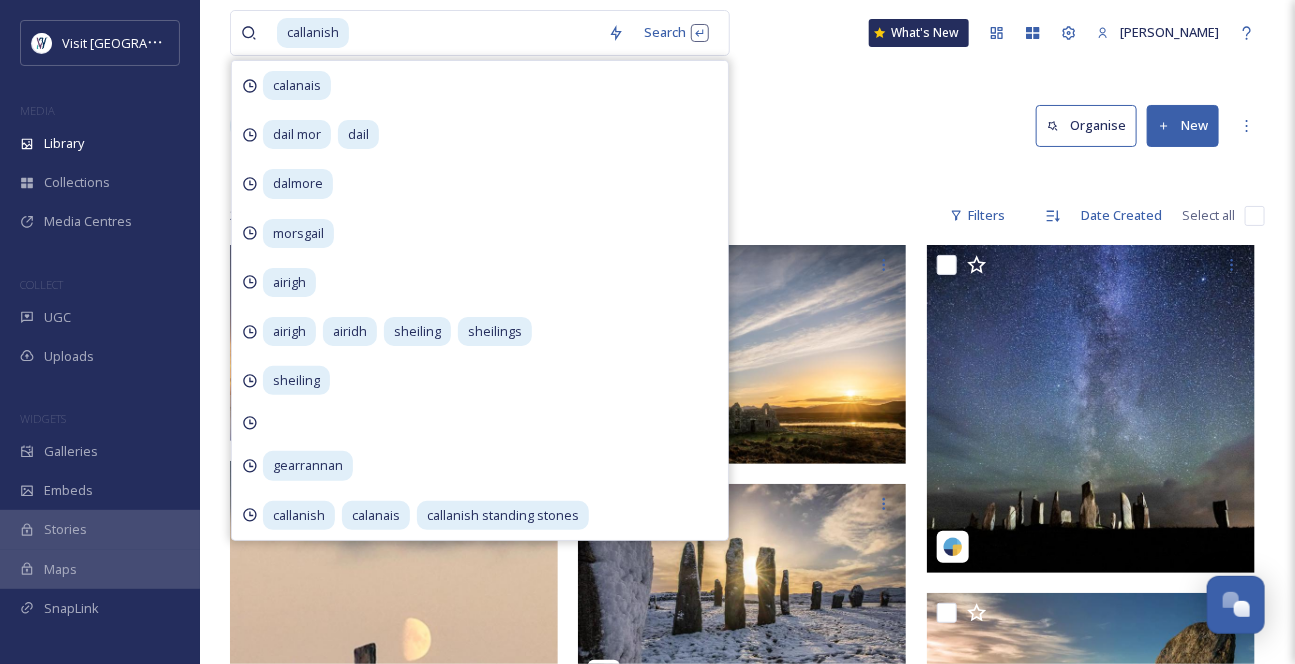 click on "Library Search Organise New" at bounding box center [747, 126] 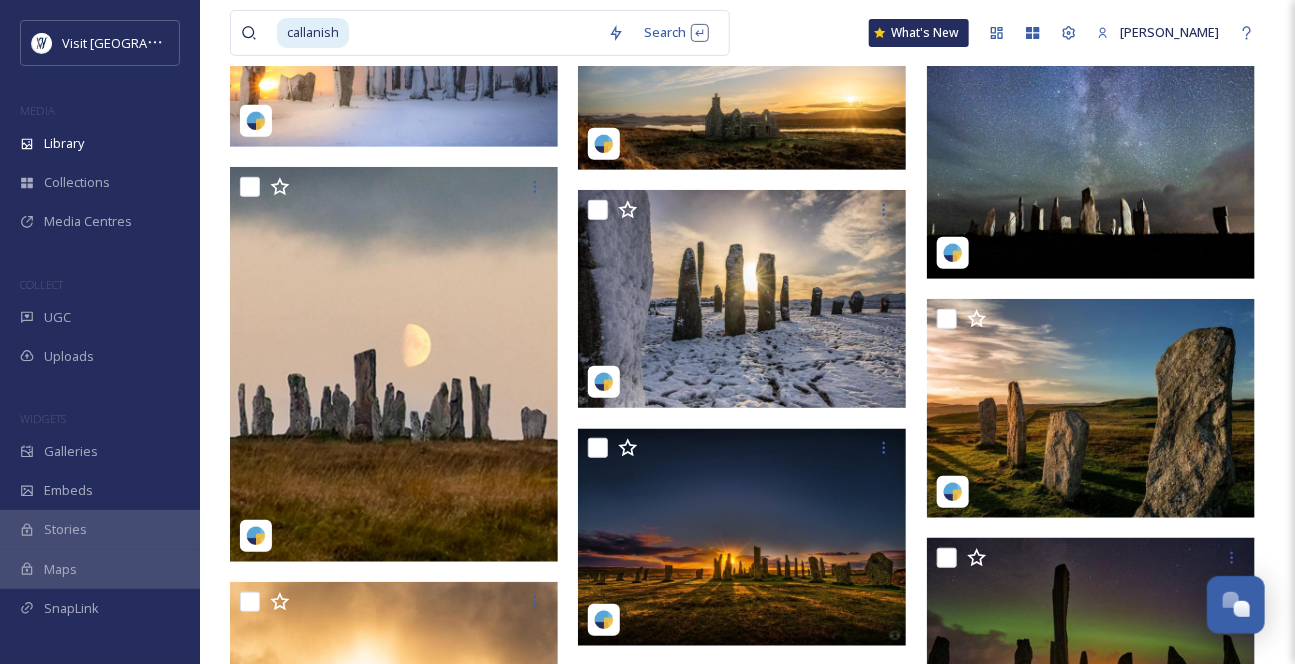 scroll, scrollTop: 272, scrollLeft: 0, axis: vertical 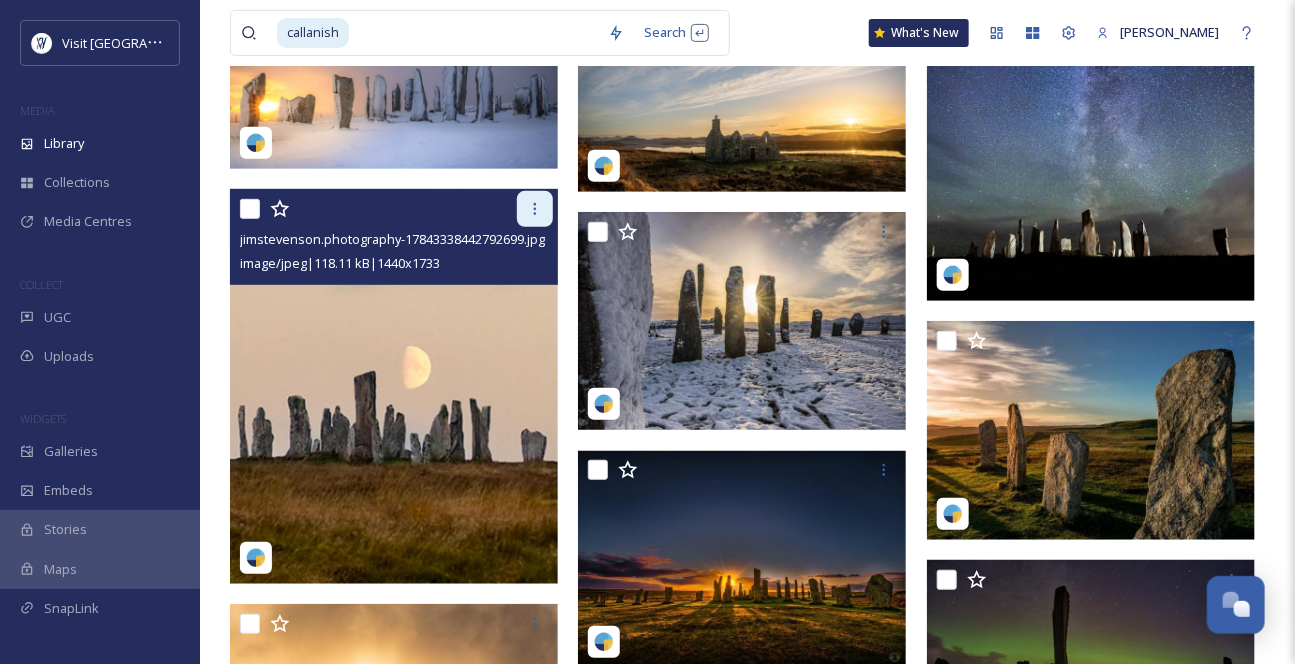 click 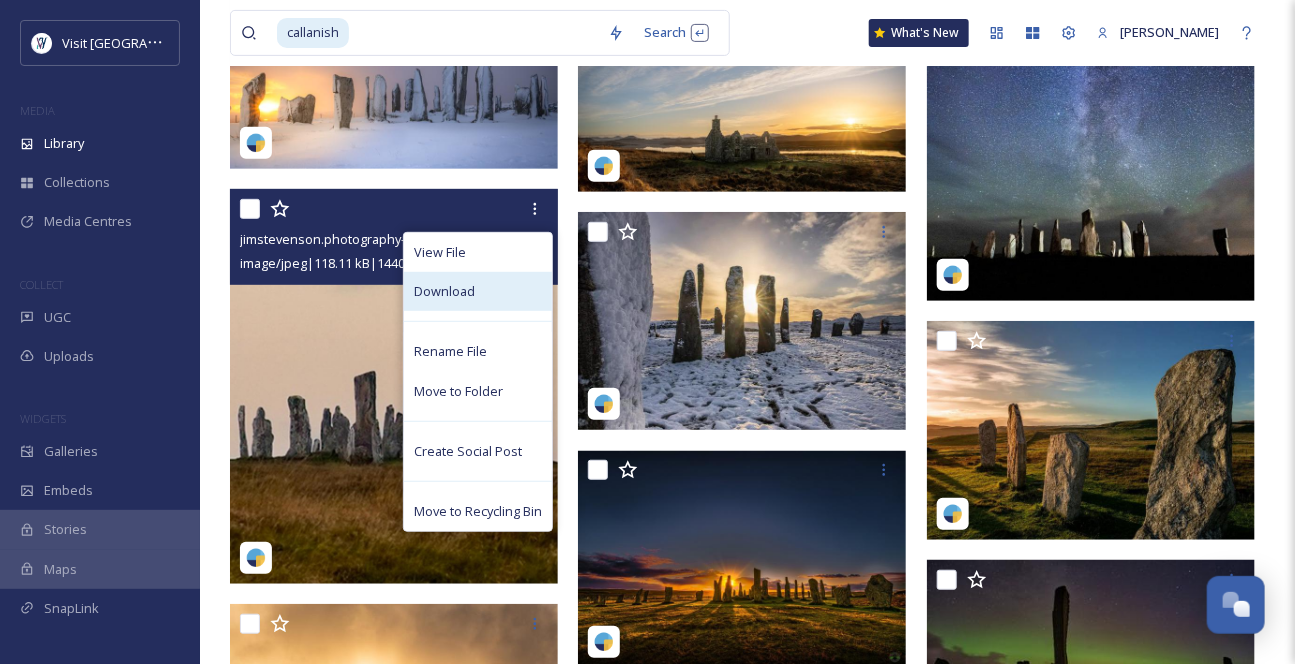 click on "Download" at bounding box center [478, 291] 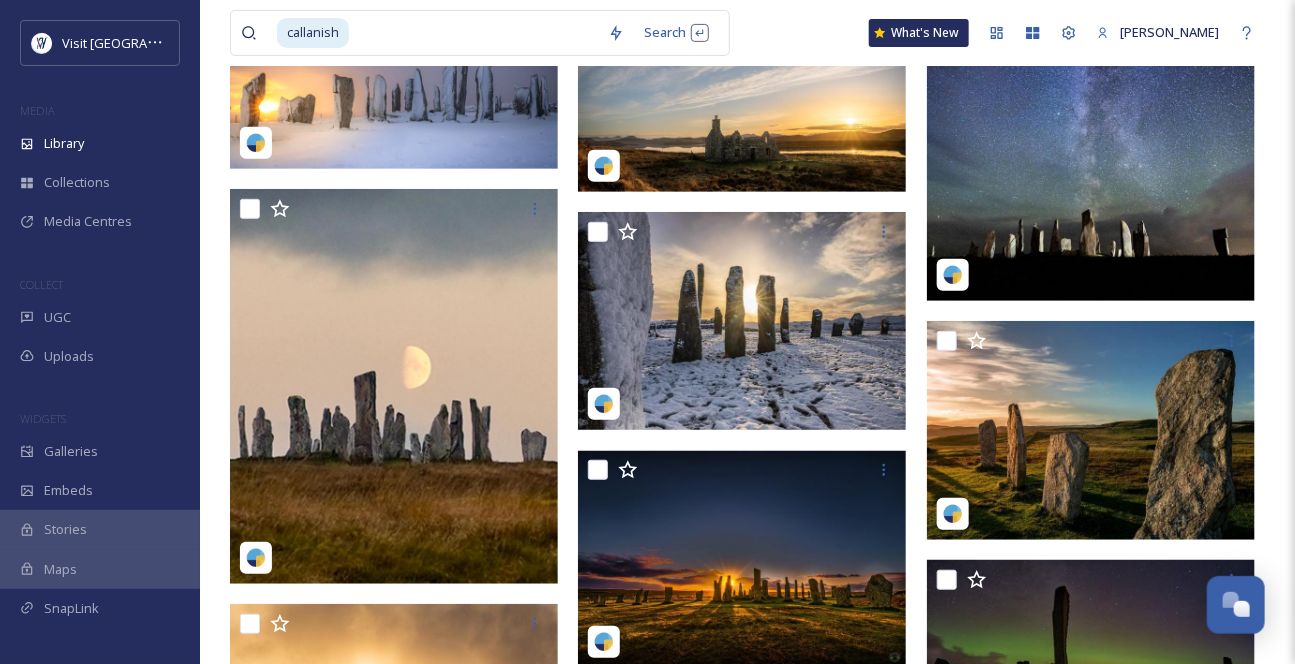 click at bounding box center (474, 33) 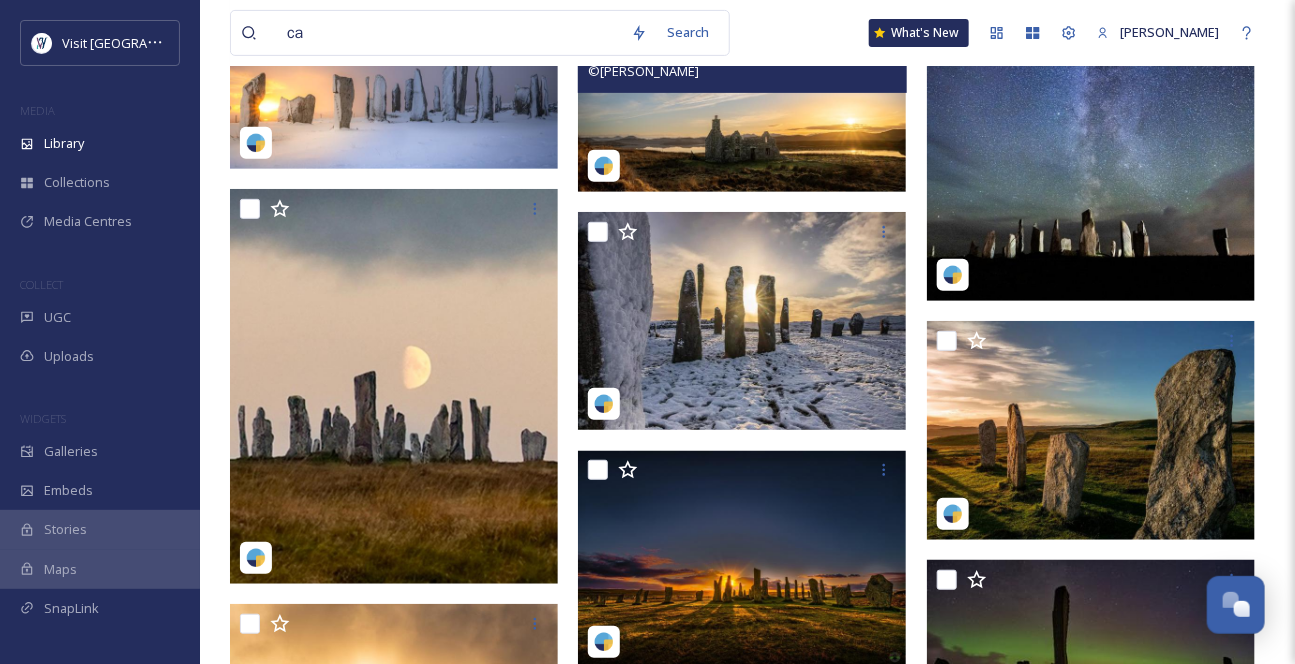 type on "c" 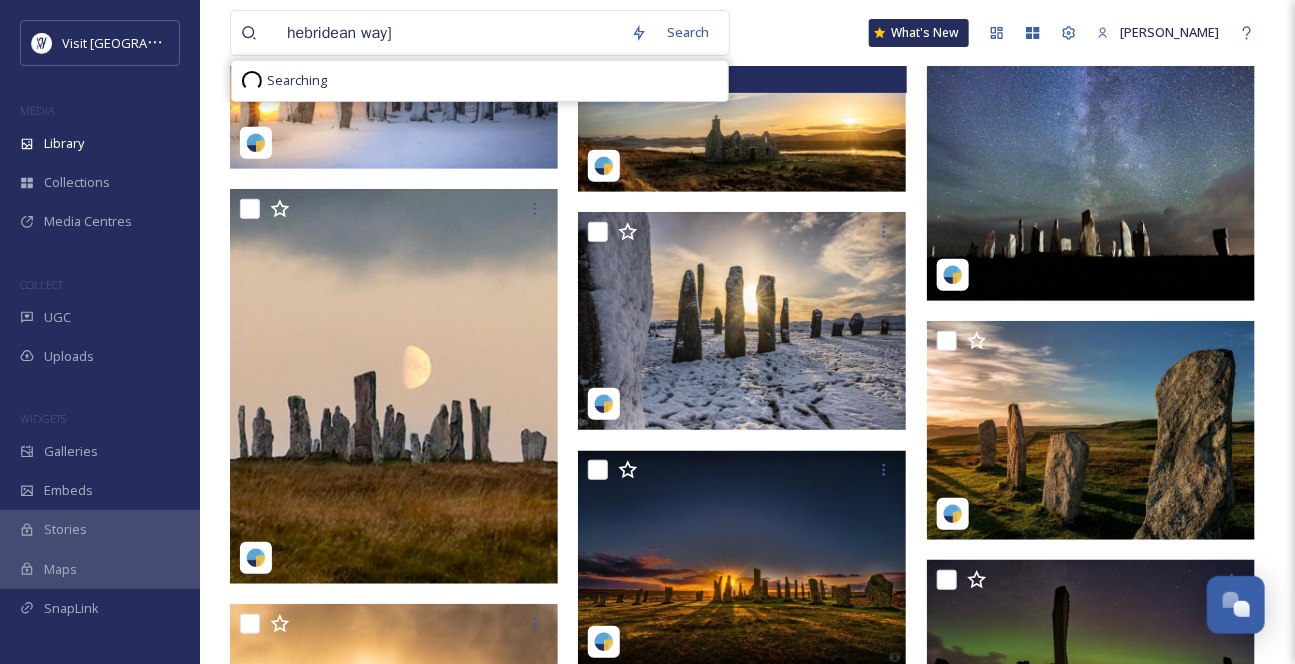 type on "hebridean way" 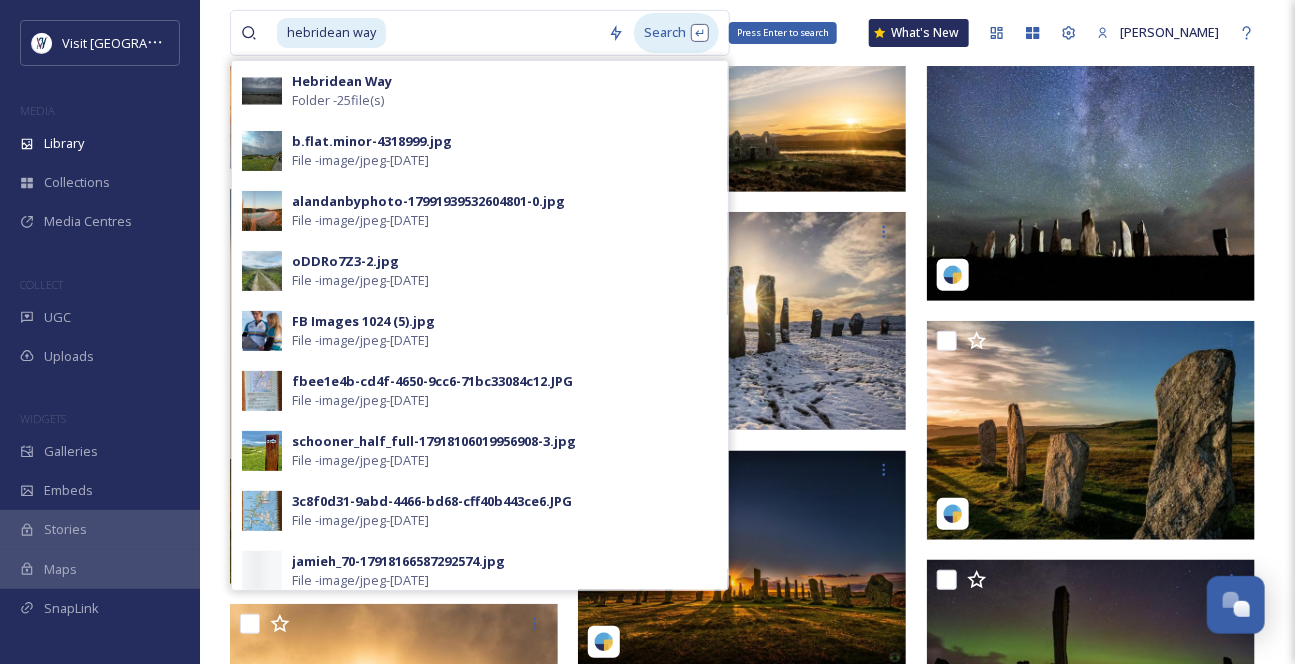 type 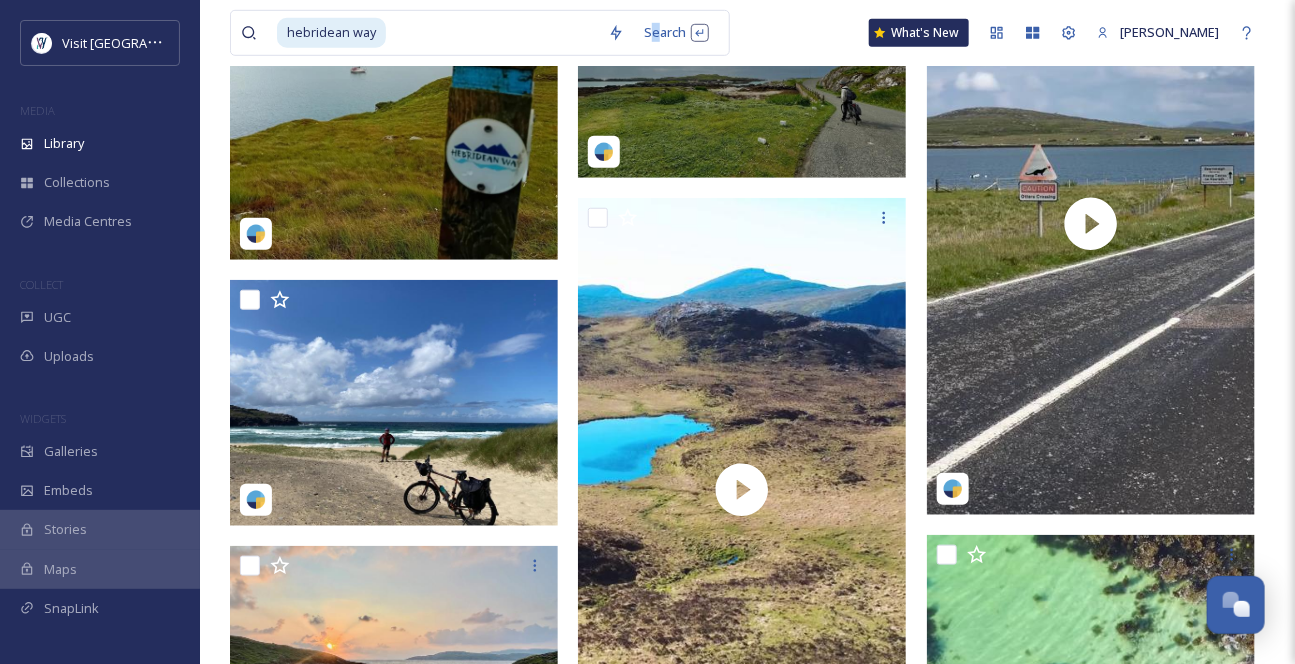 scroll, scrollTop: 545, scrollLeft: 0, axis: vertical 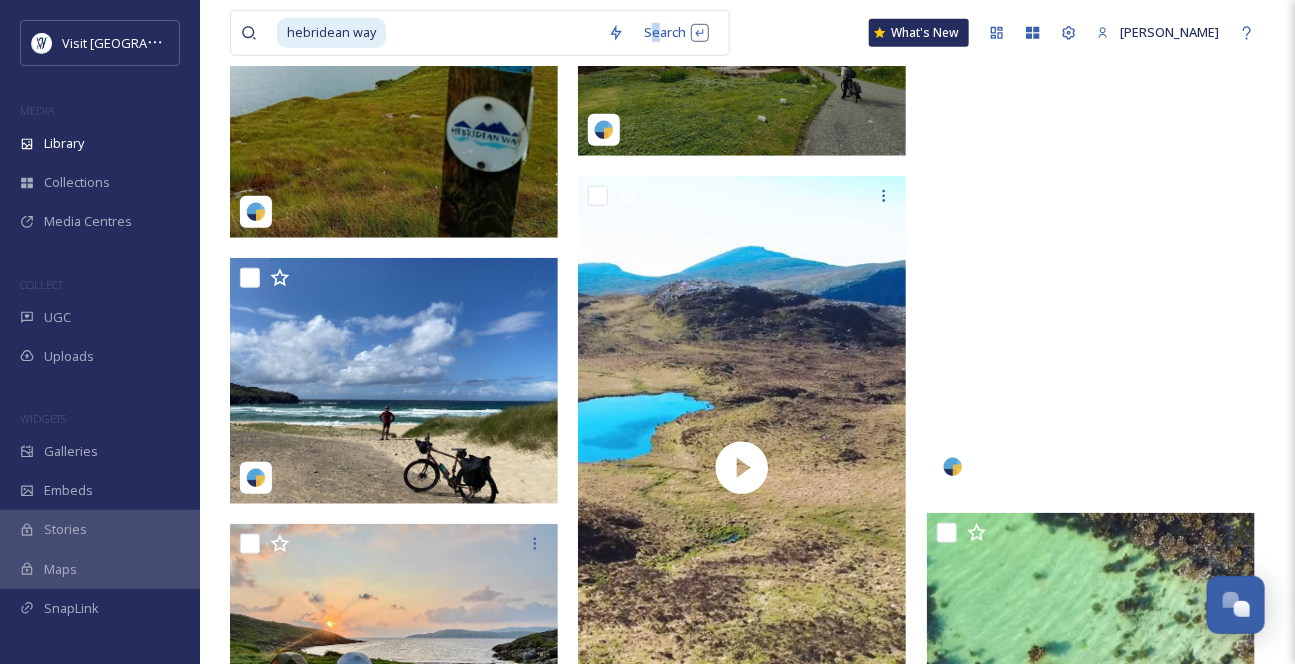 click at bounding box center [1091, 201] 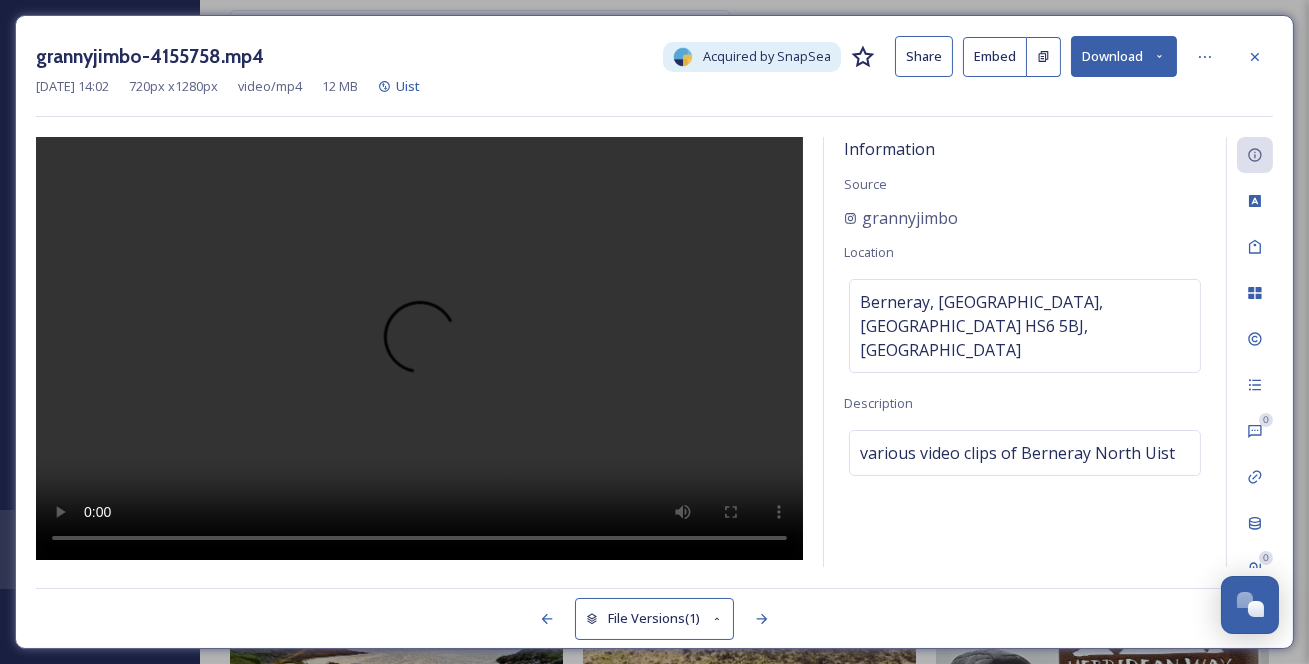 type 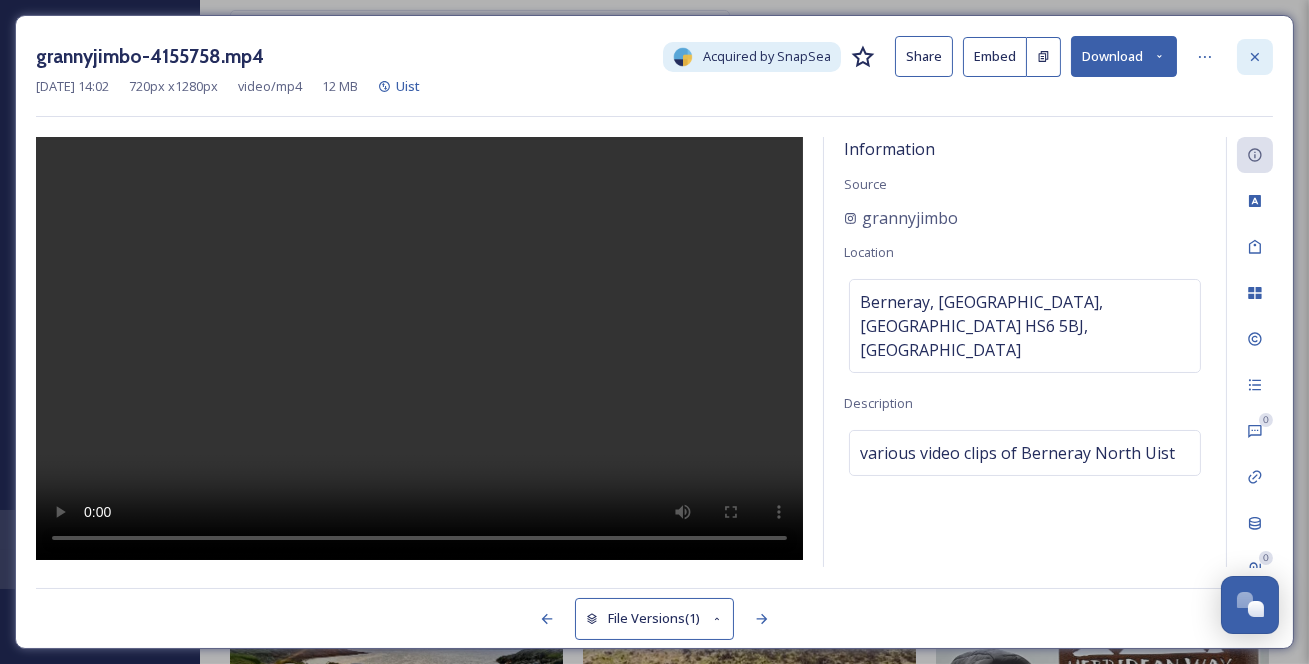 click at bounding box center (1255, 57) 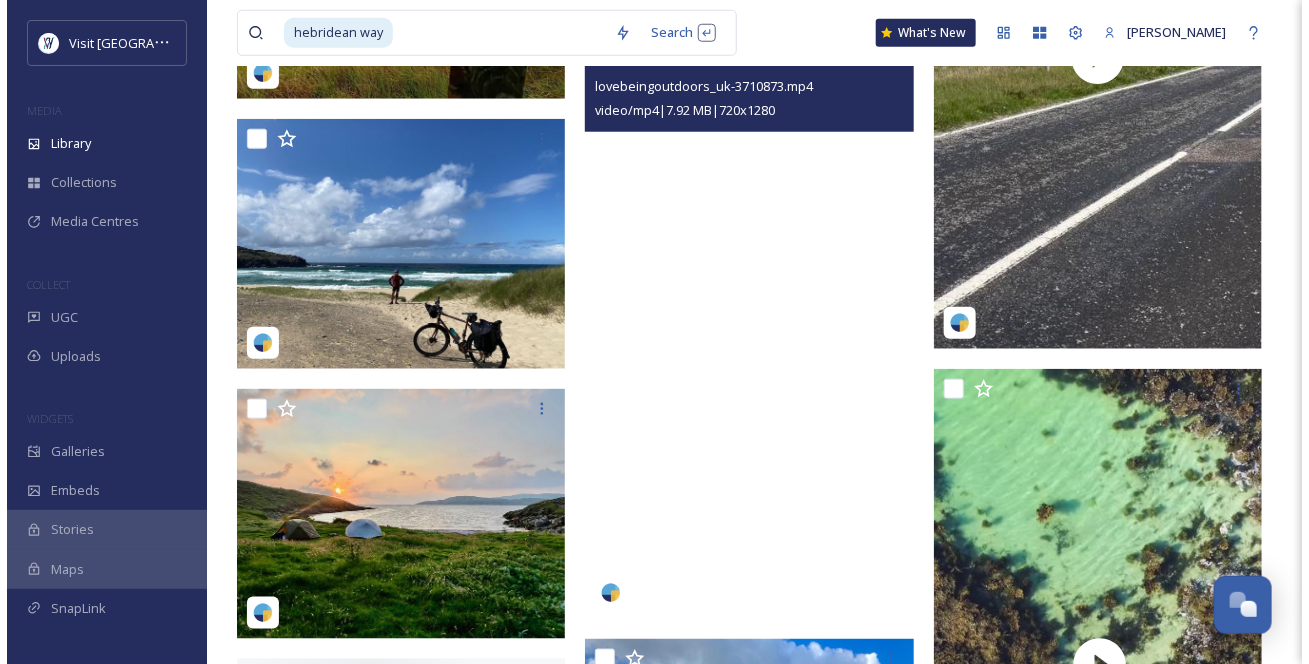 scroll, scrollTop: 727, scrollLeft: 0, axis: vertical 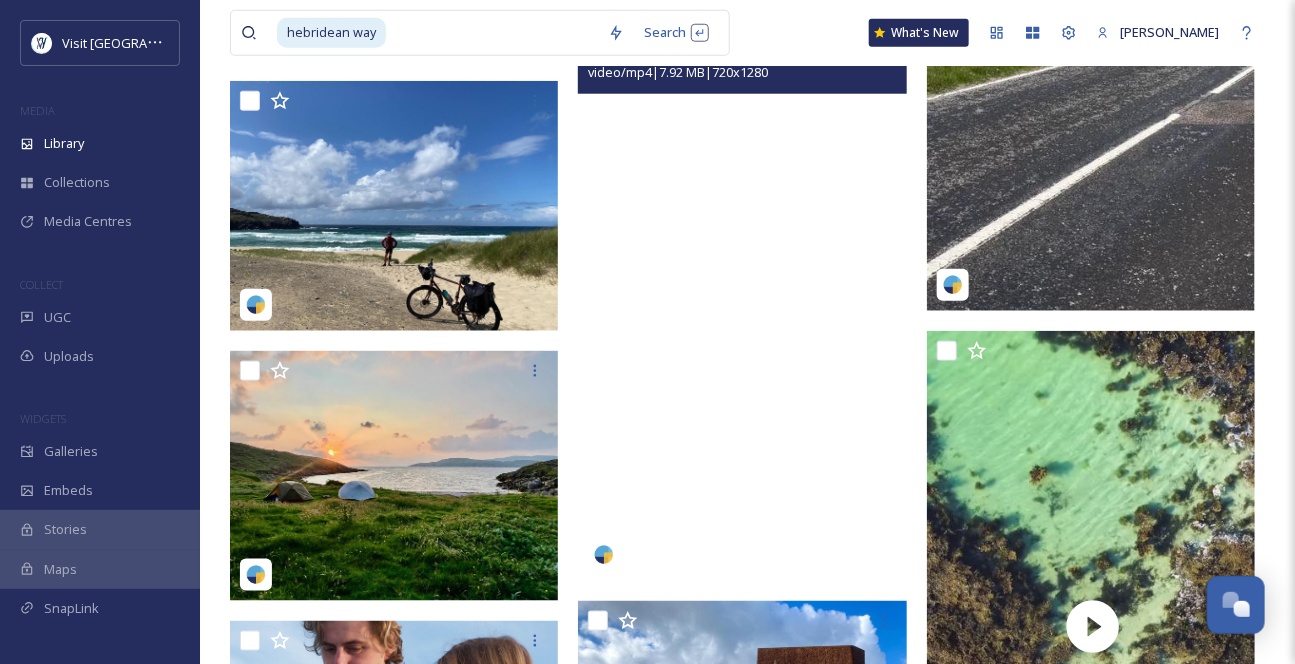 click at bounding box center (742, 289) 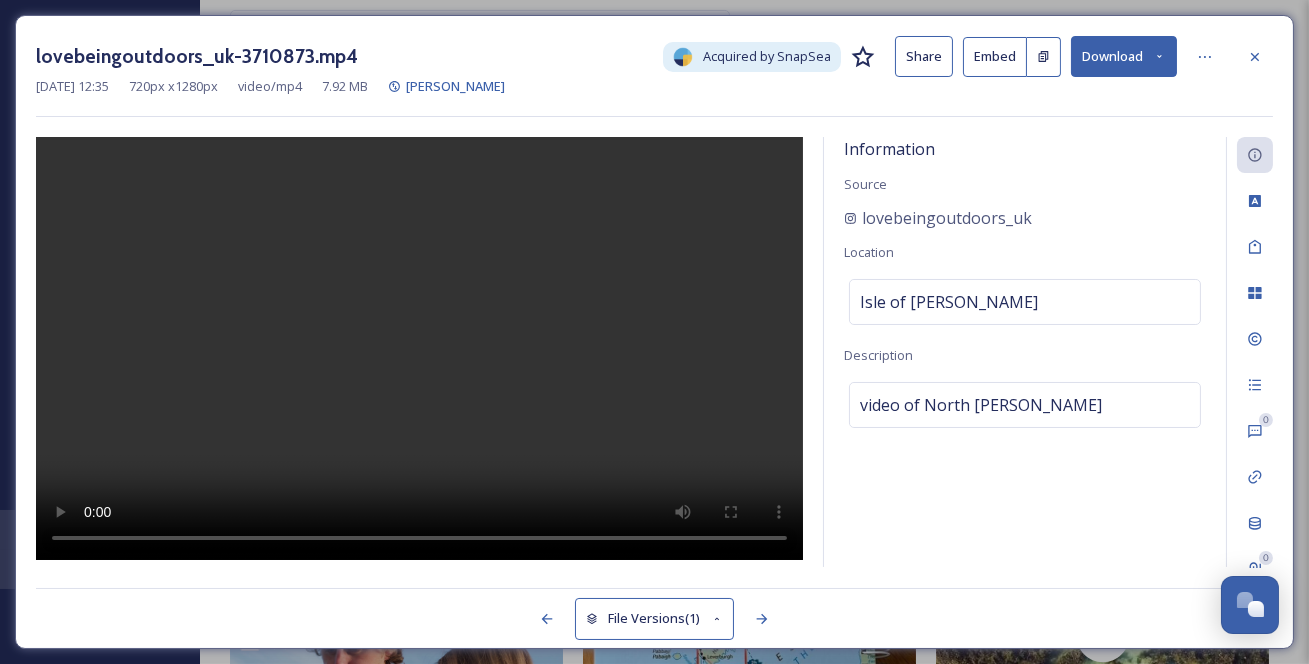 click on "Download" at bounding box center [1124, 56] 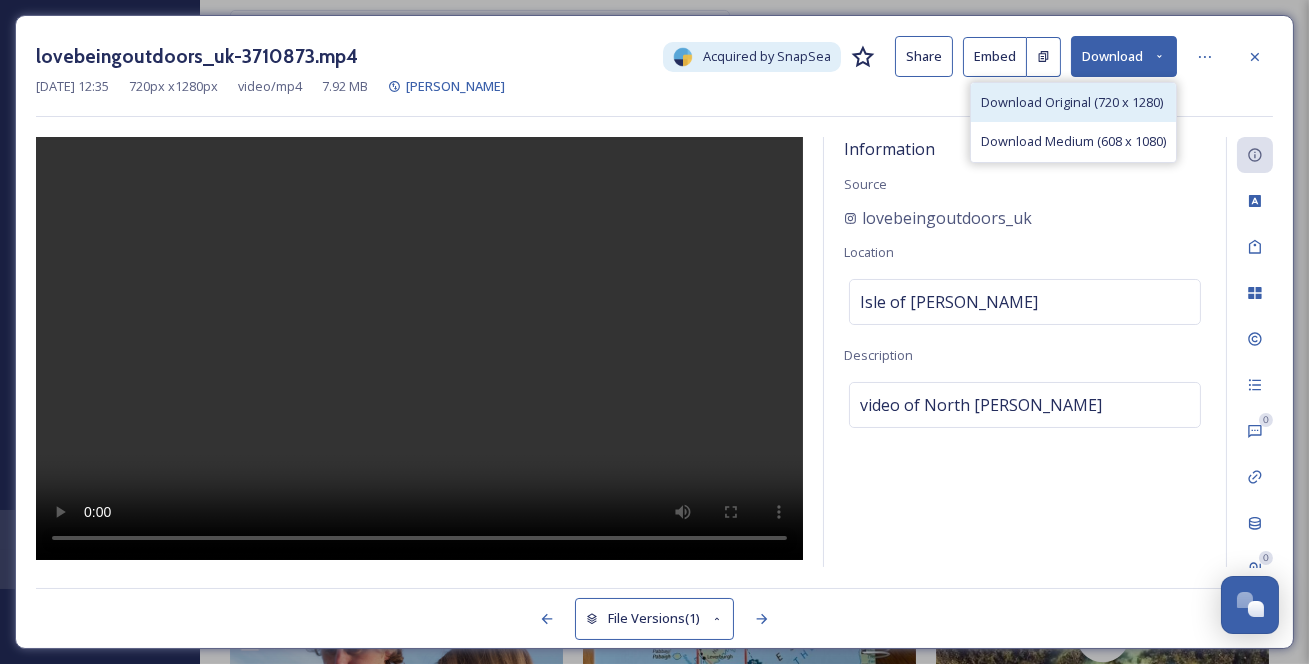 click on "Download Original (720 x 1280)" at bounding box center (1072, 102) 